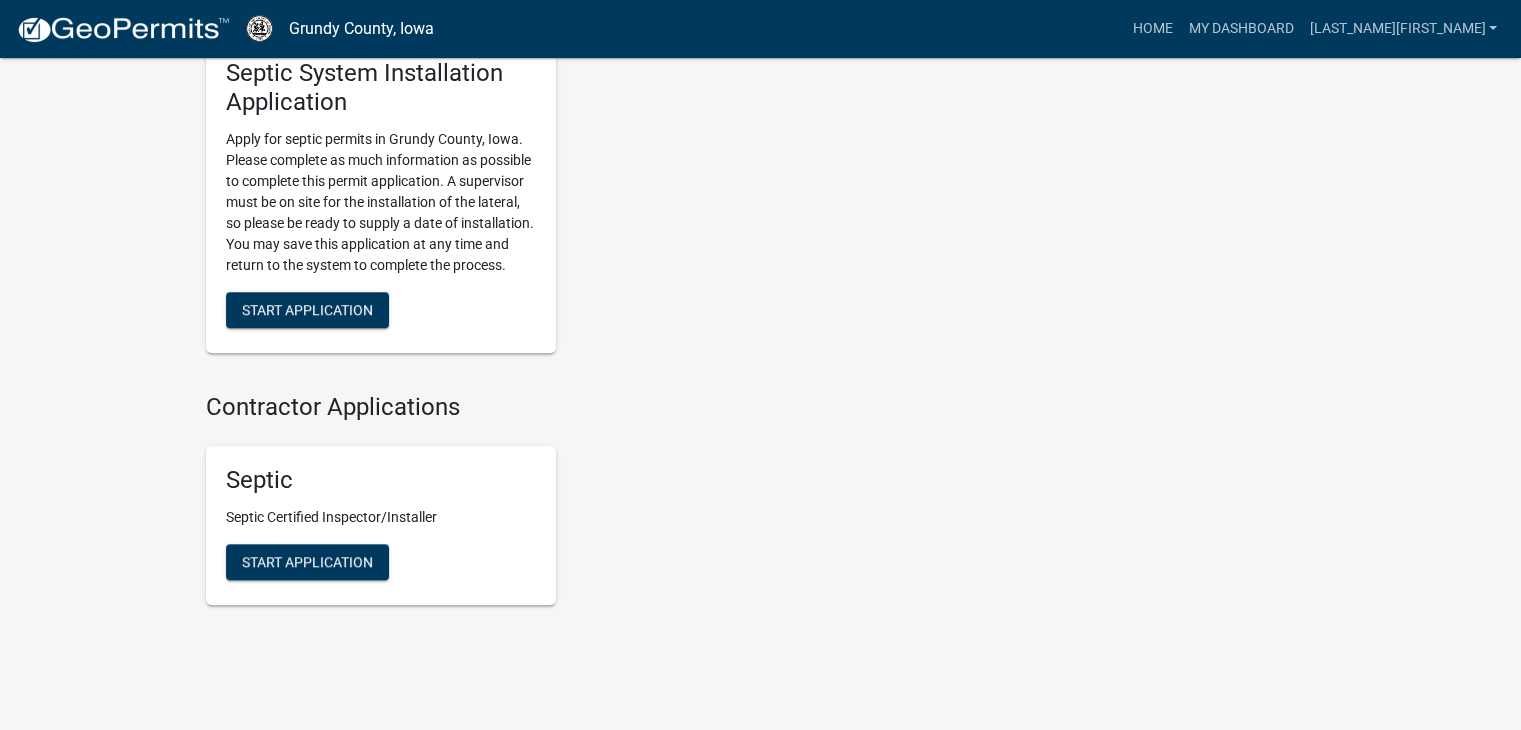 scroll, scrollTop: 1190, scrollLeft: 0, axis: vertical 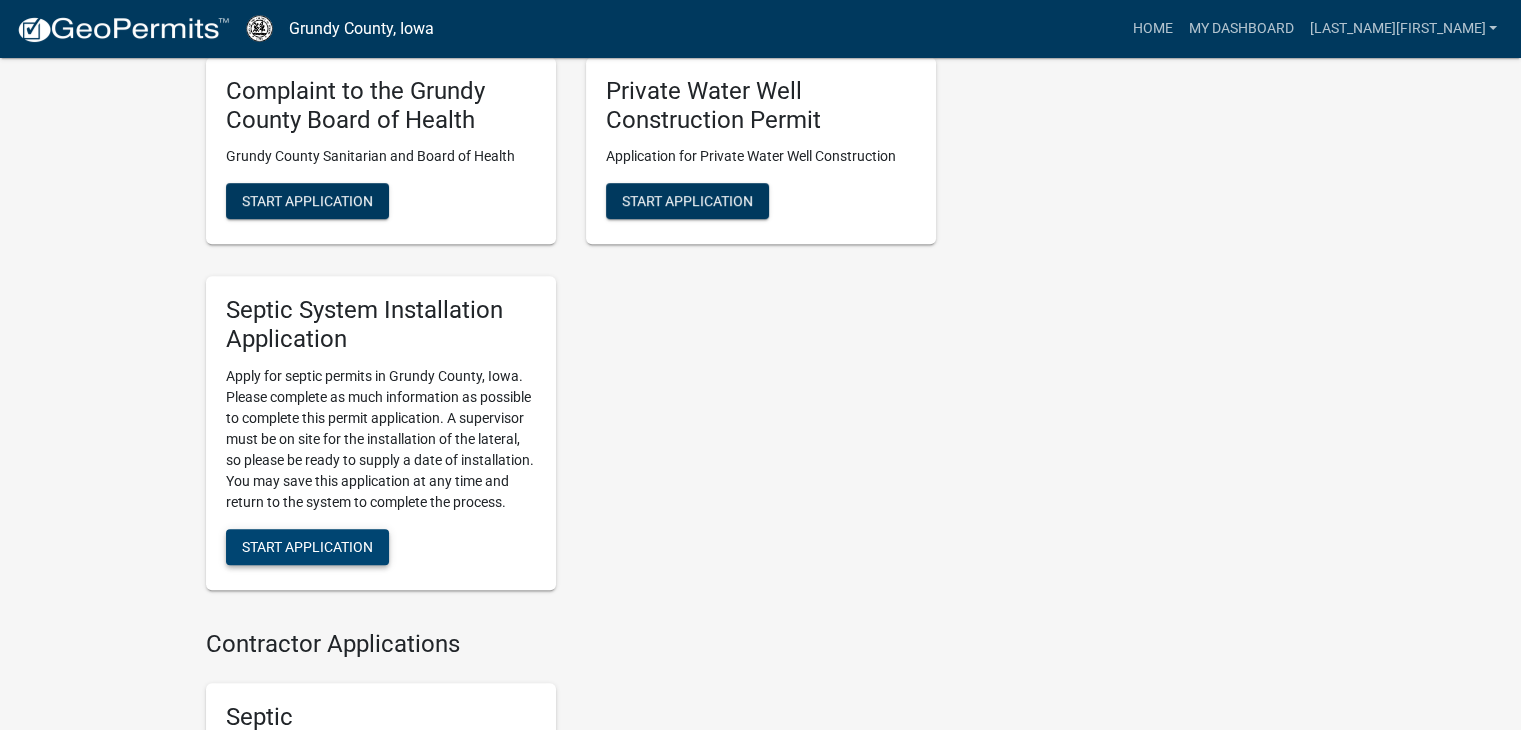 click on "Start Application" at bounding box center [307, 547] 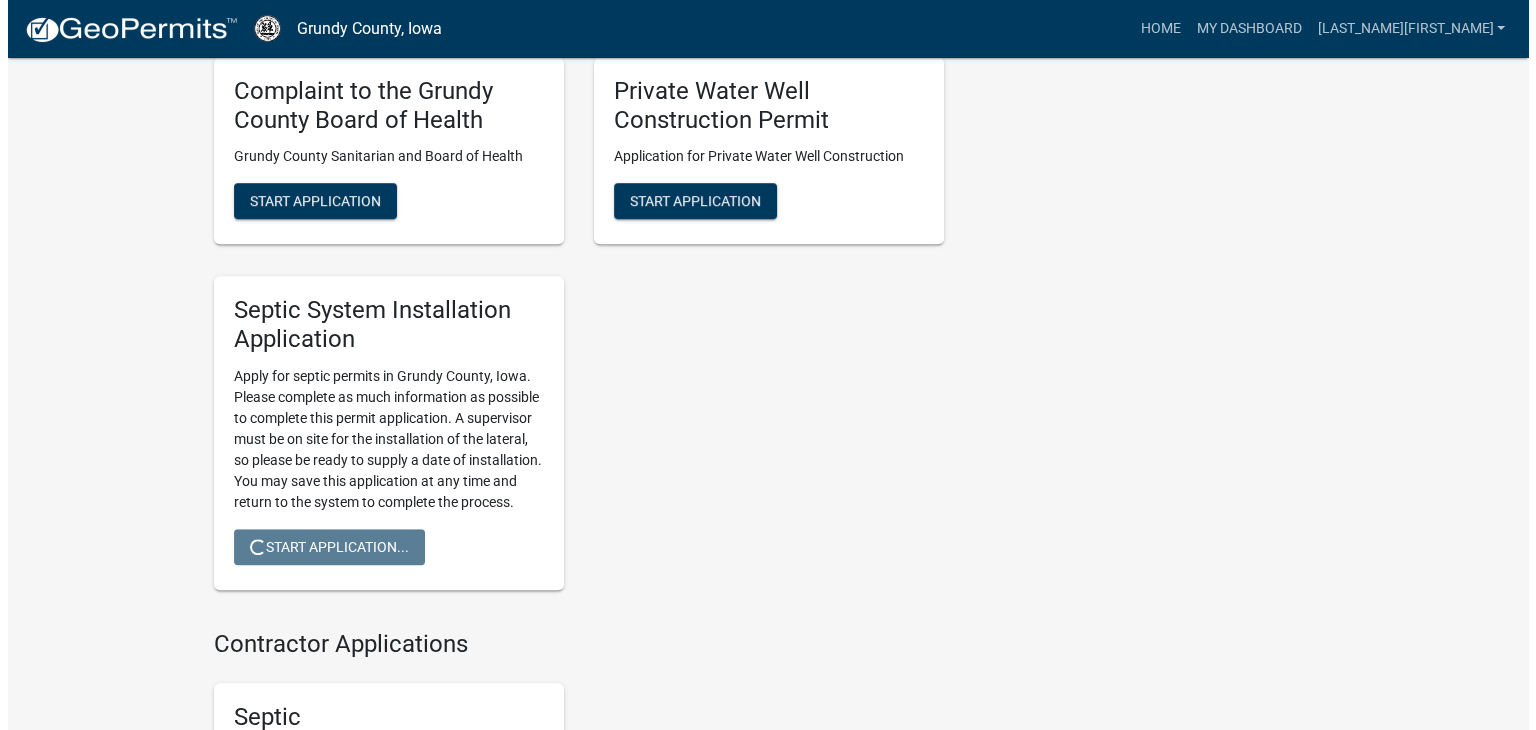 scroll, scrollTop: 0, scrollLeft: 0, axis: both 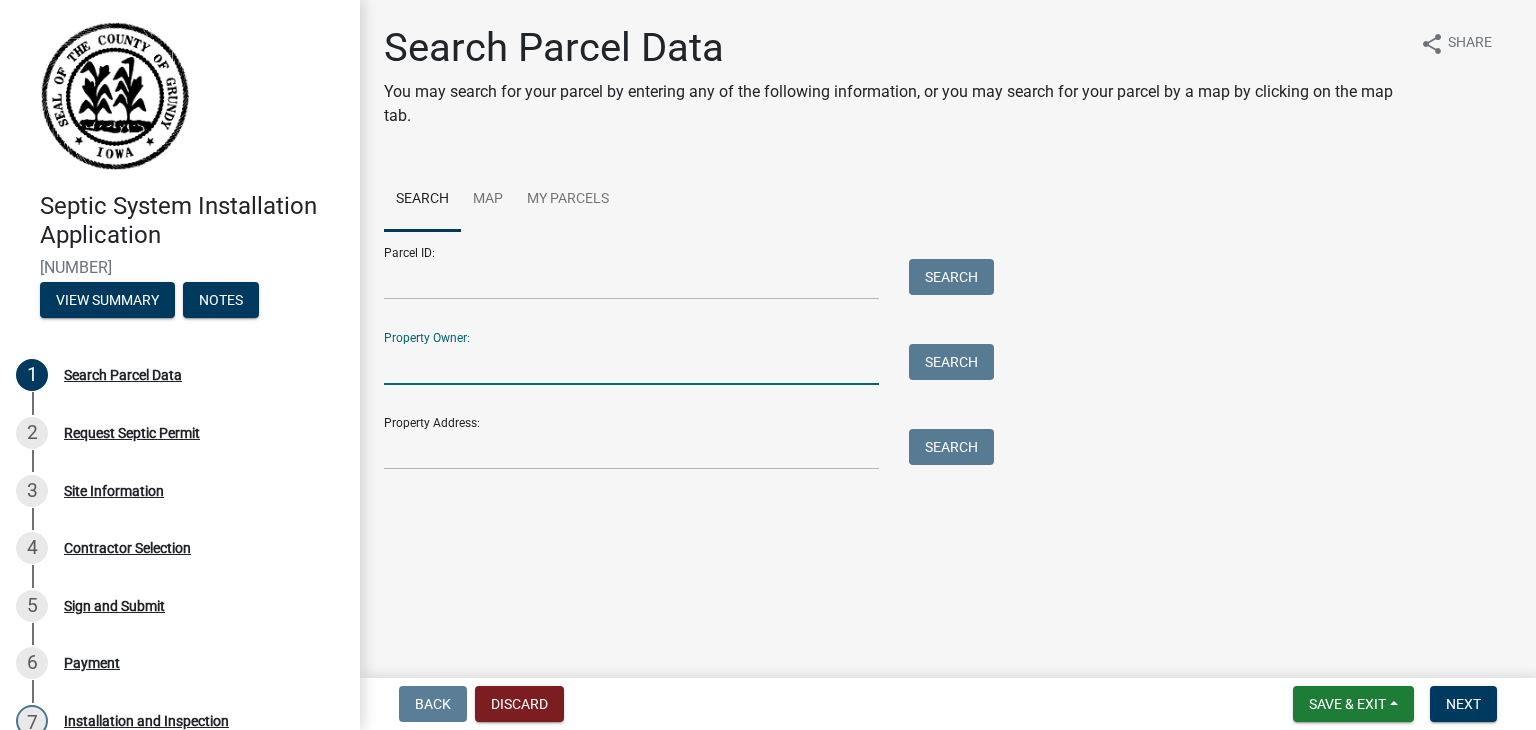 click on "Property Owner:" at bounding box center (631, 364) 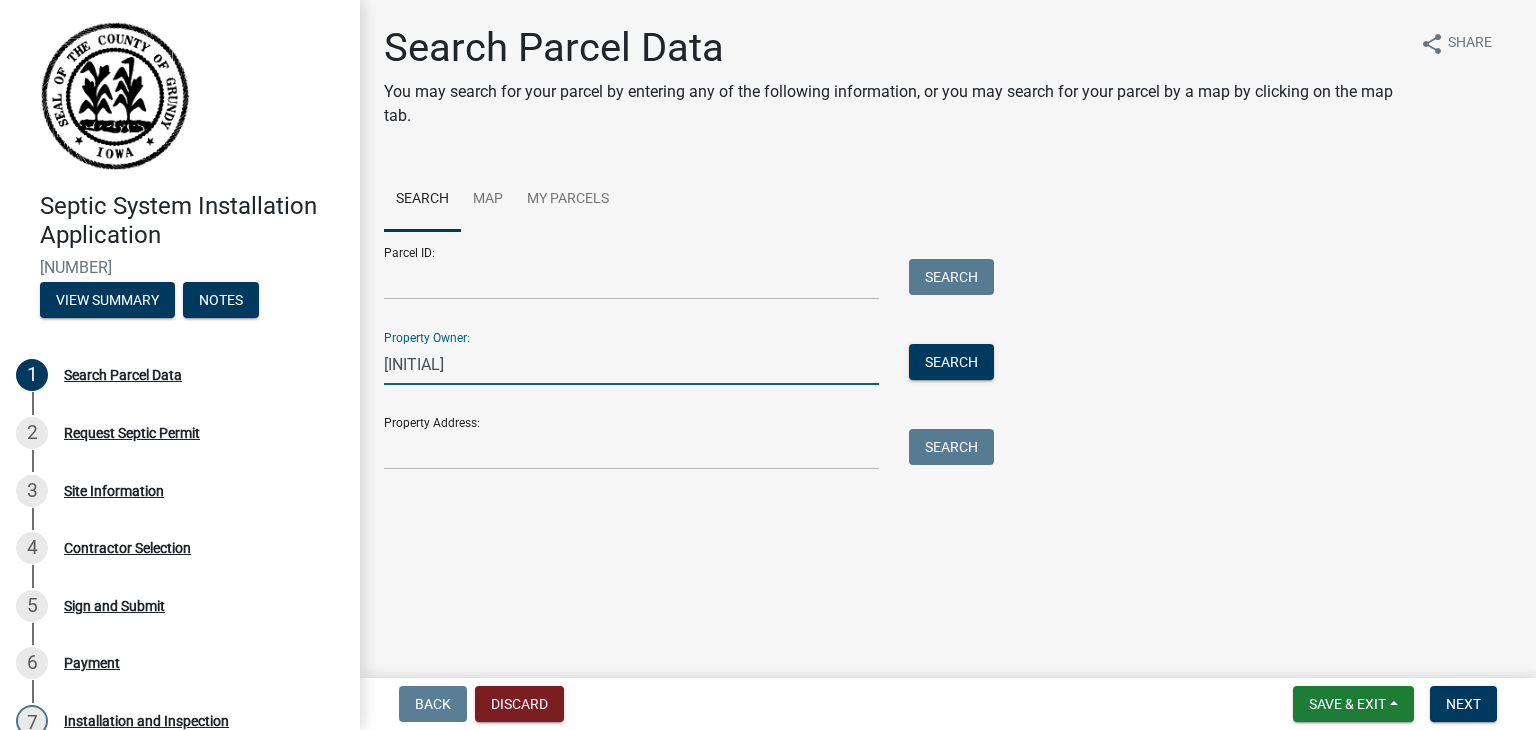 type on "j" 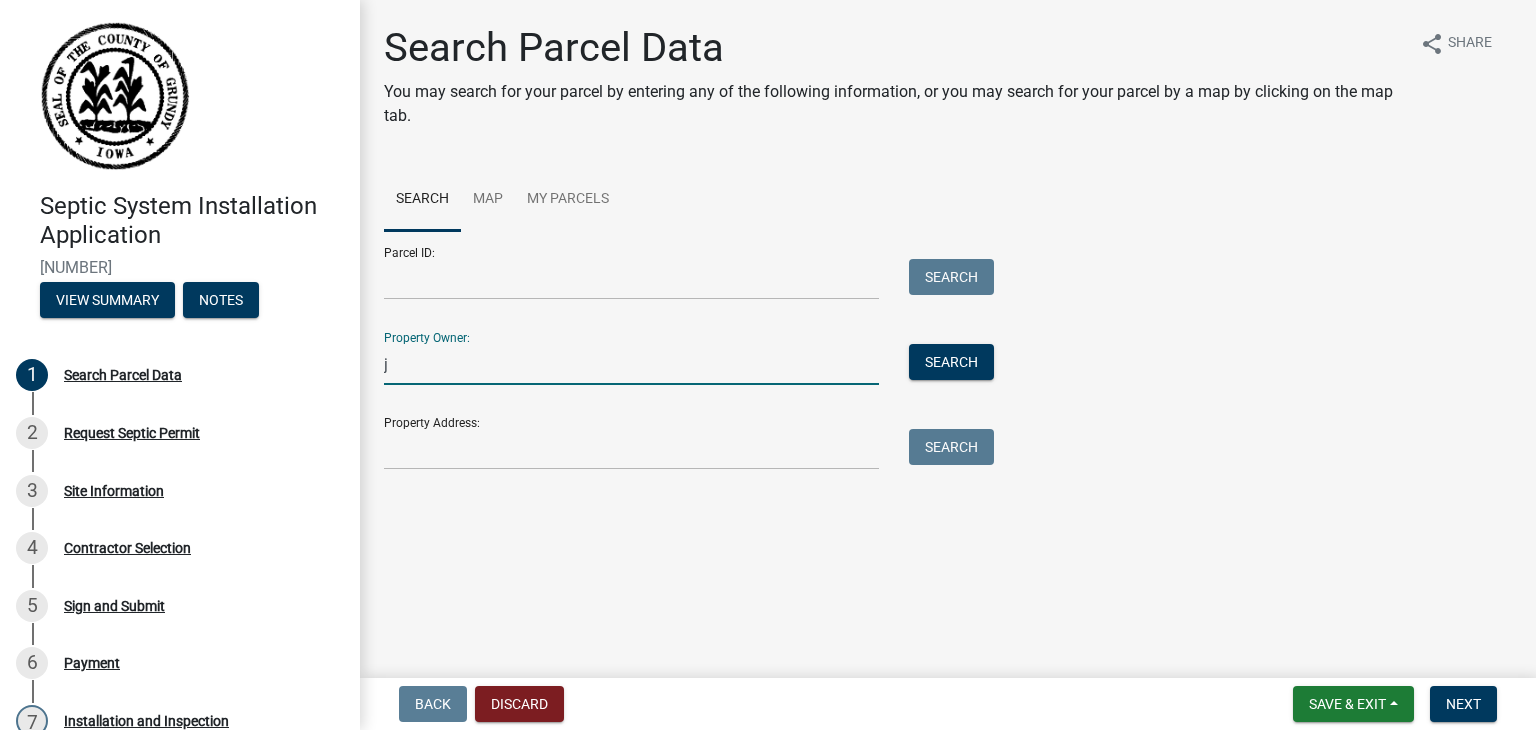 type 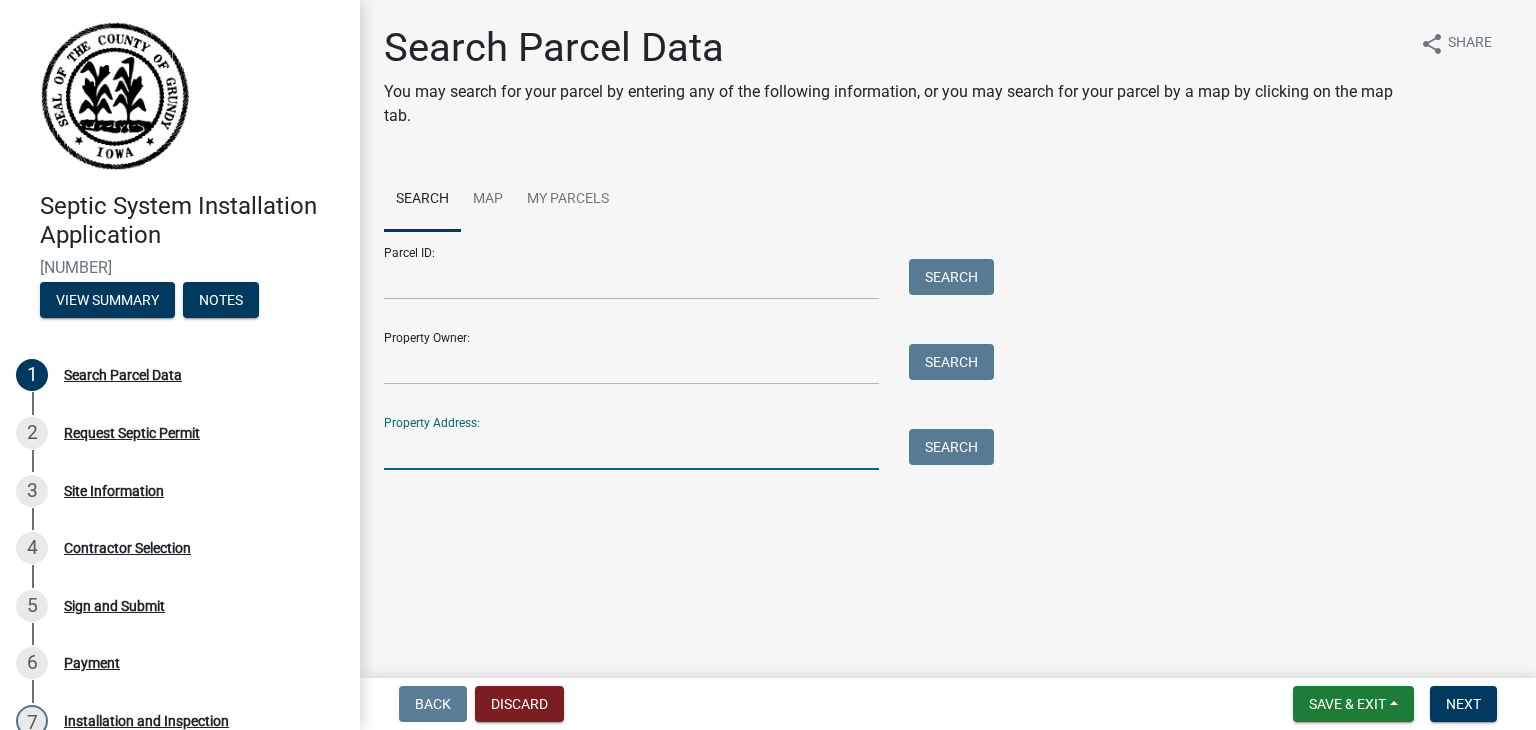 click on "Property Address:" at bounding box center (631, 449) 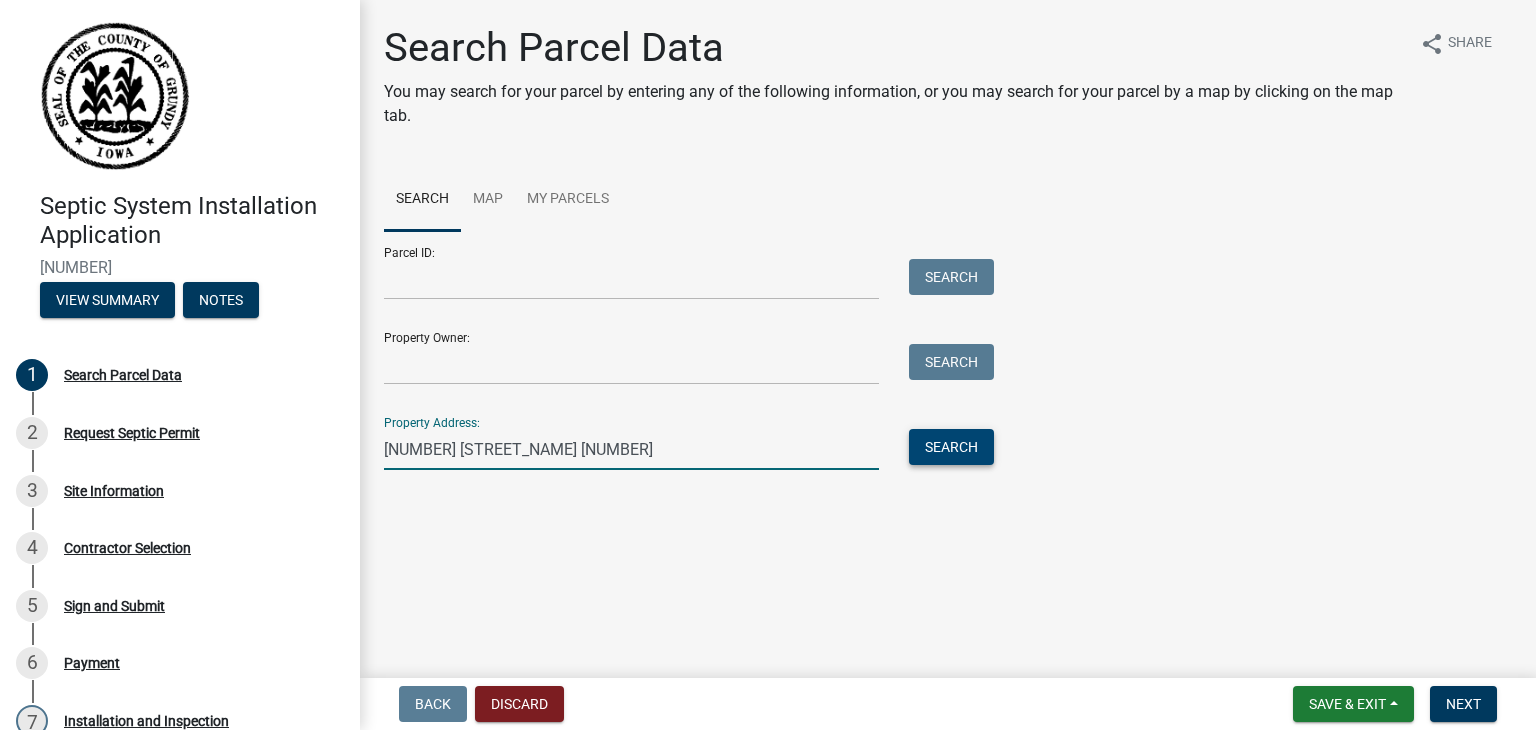 type on "[NUMBER] [STREET_NAME] [NUMBER]" 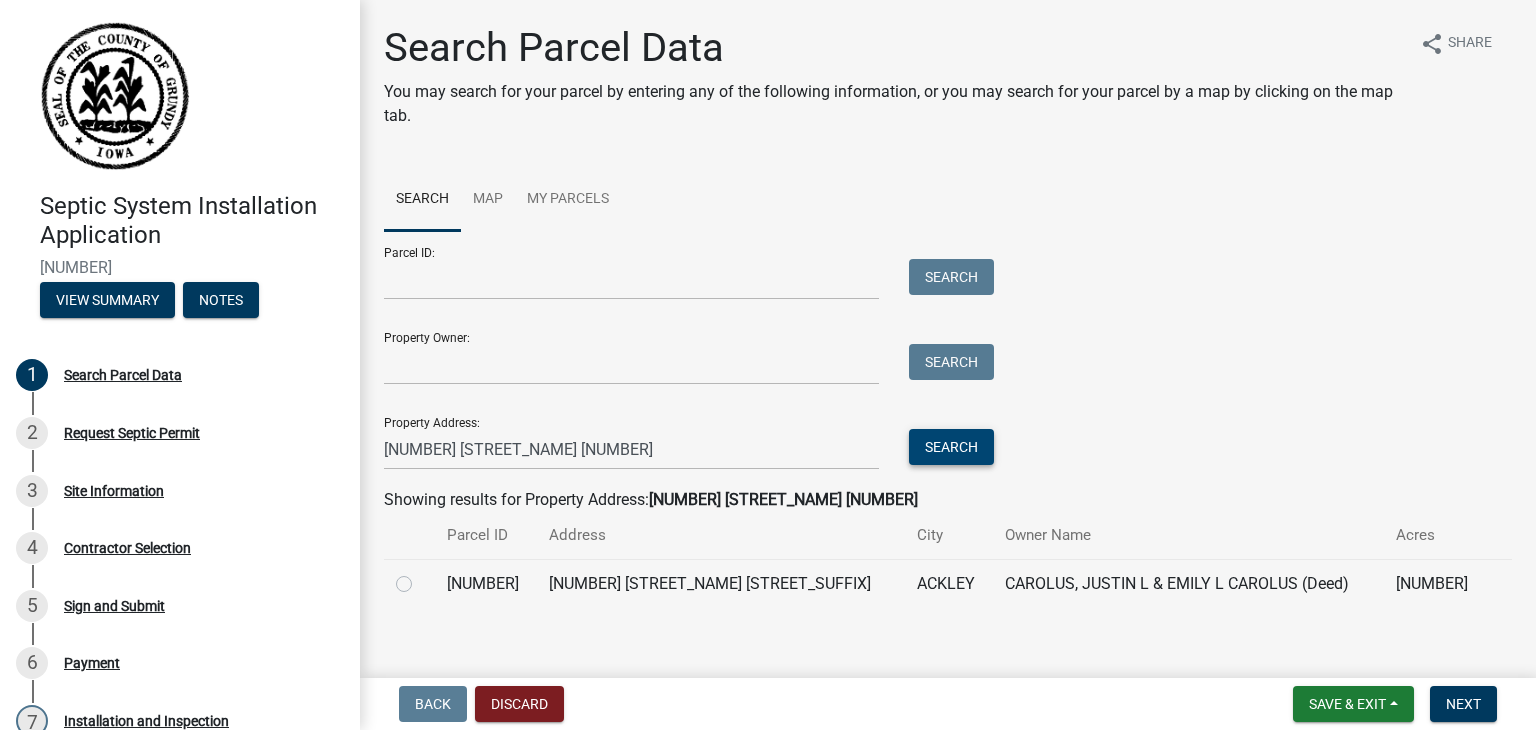 scroll, scrollTop: 16, scrollLeft: 0, axis: vertical 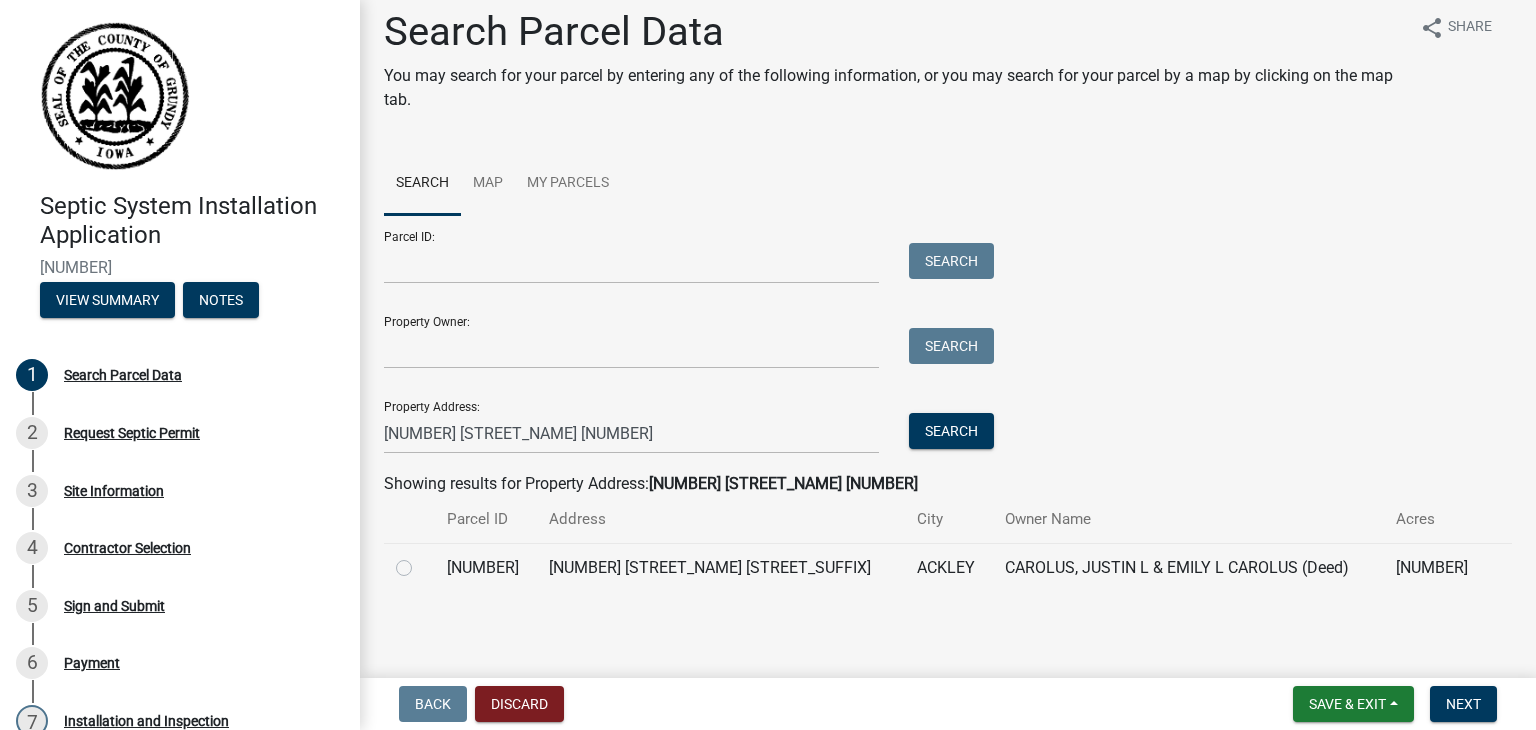click 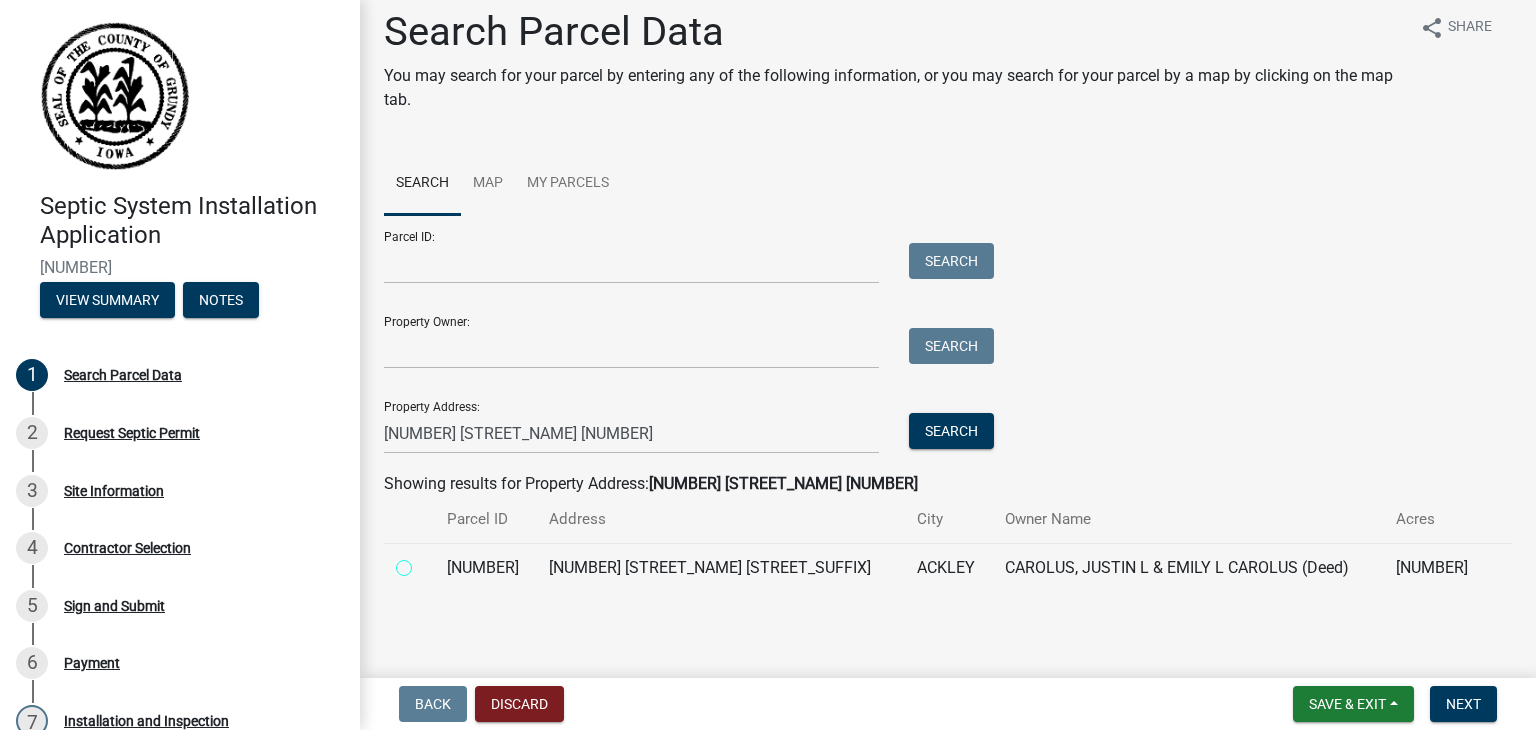 click at bounding box center (426, 562) 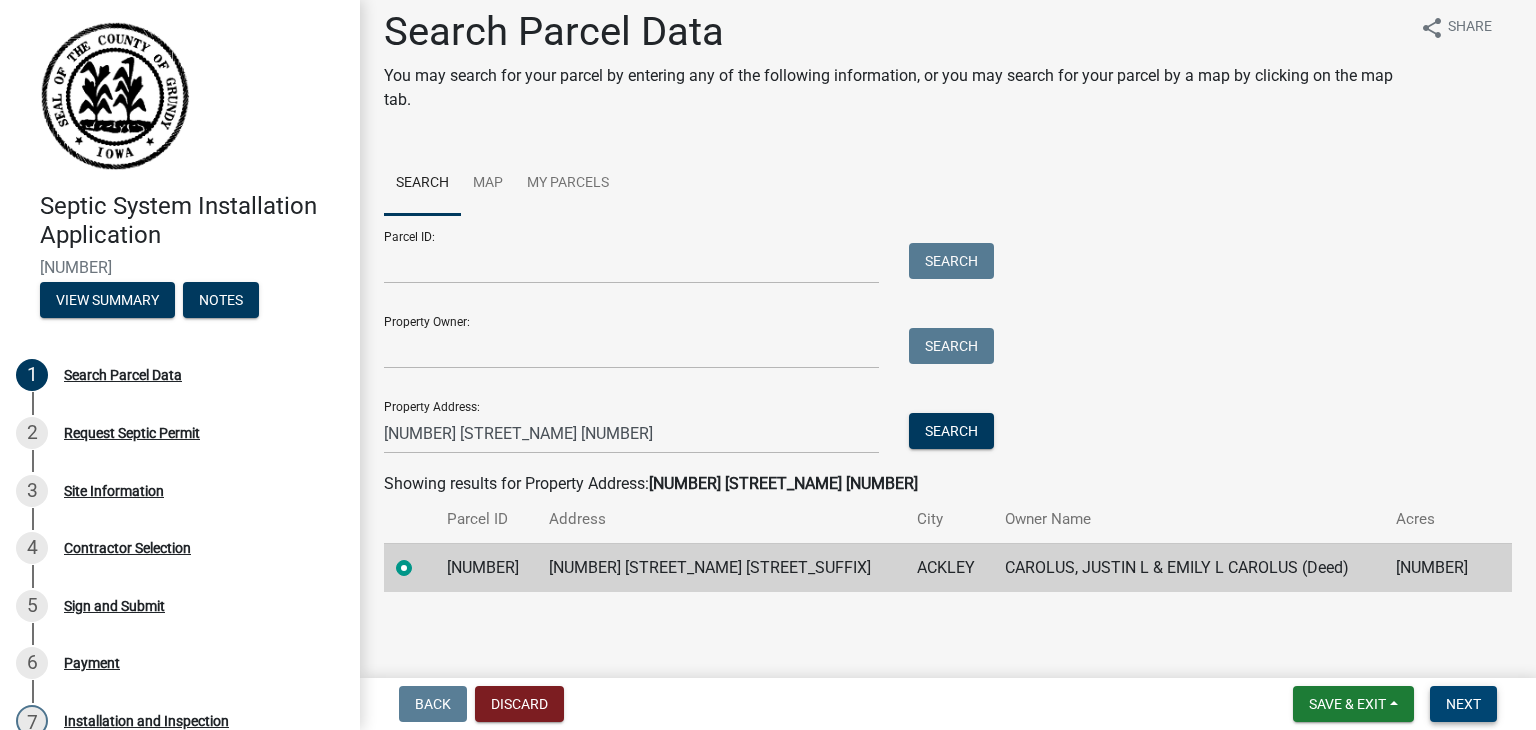 click on "Next" at bounding box center (1463, 704) 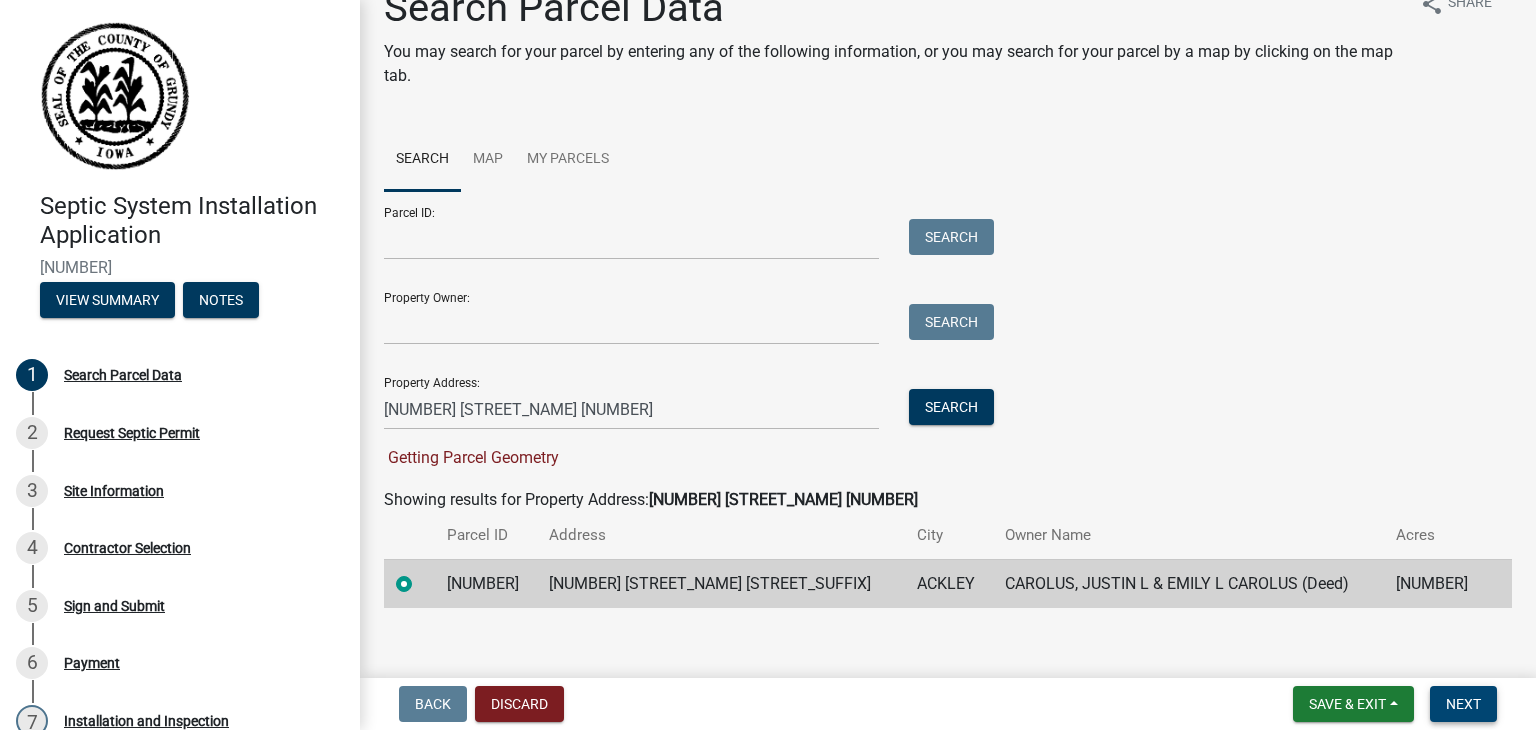scroll, scrollTop: 56, scrollLeft: 0, axis: vertical 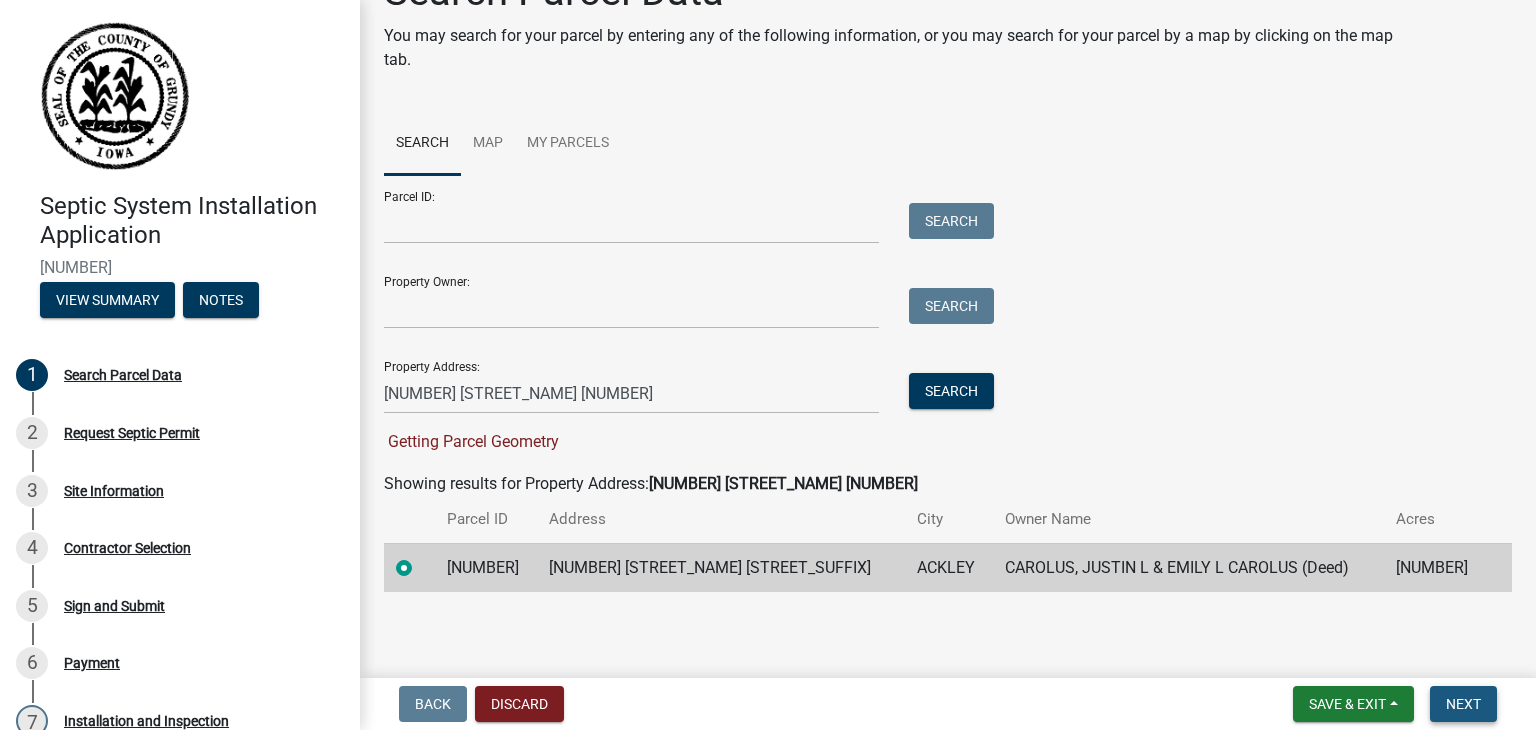click on "Next" at bounding box center [1463, 704] 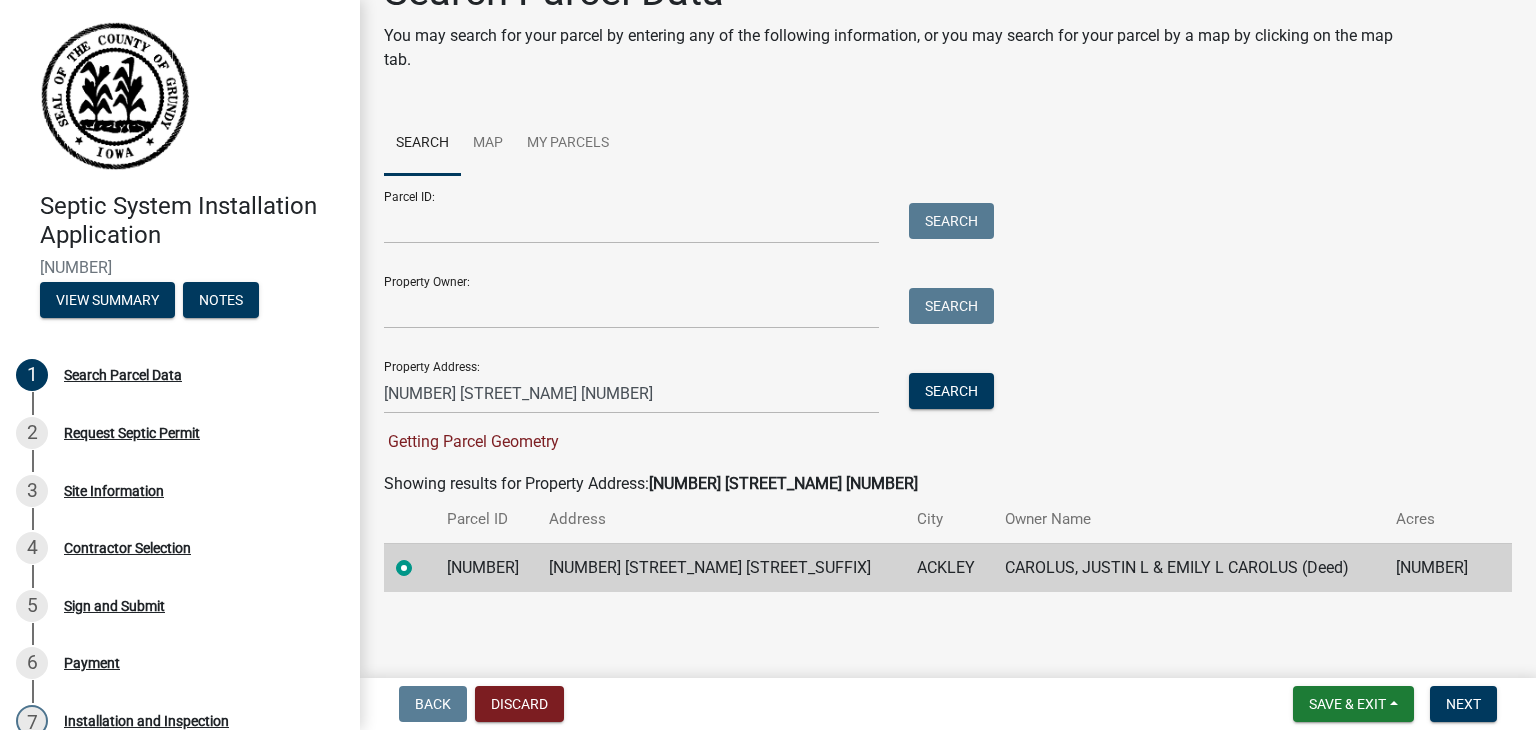 click on "[NUMBER] [STREET_NAME] [STREET_SUFFIX]" 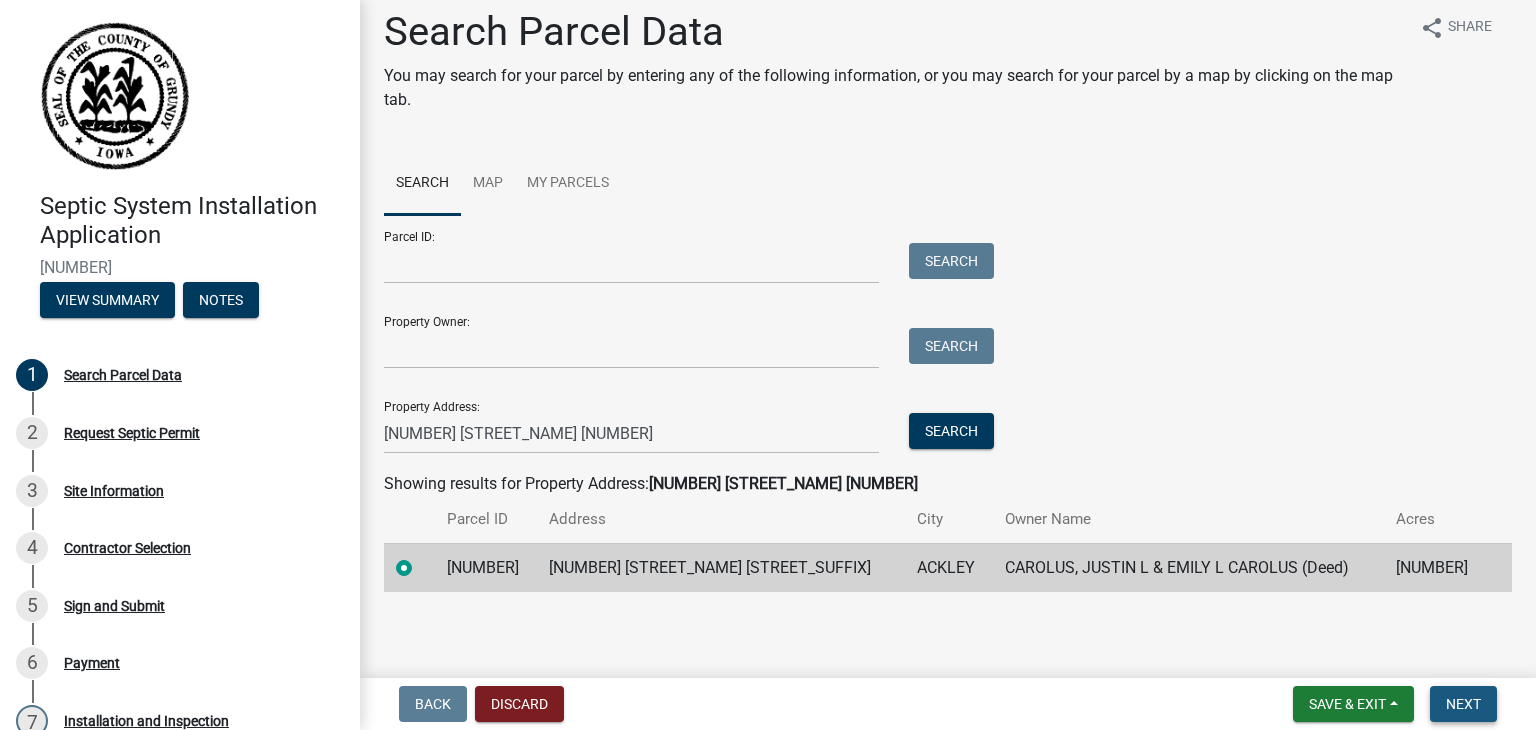 click on "Next" at bounding box center [1463, 704] 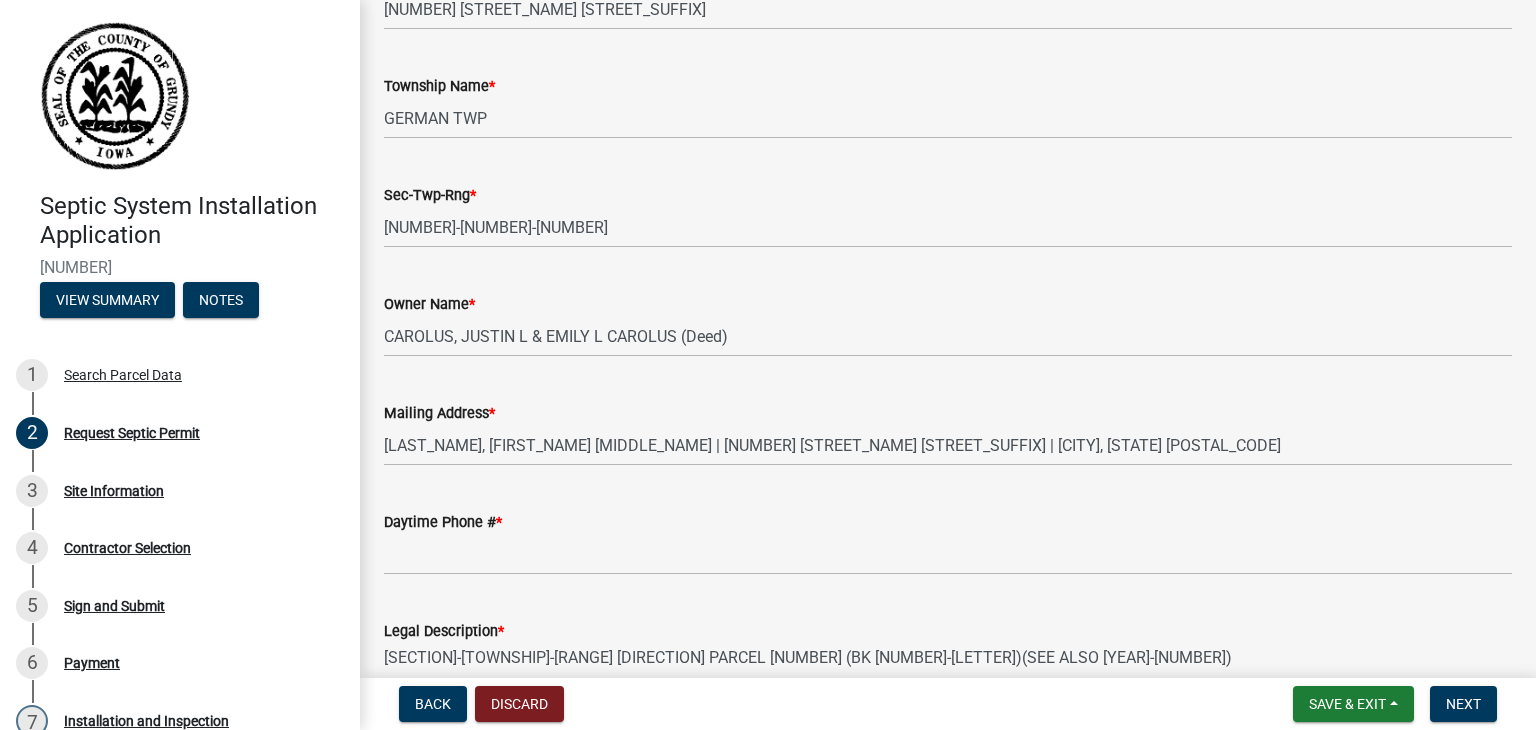 scroll, scrollTop: 501, scrollLeft: 0, axis: vertical 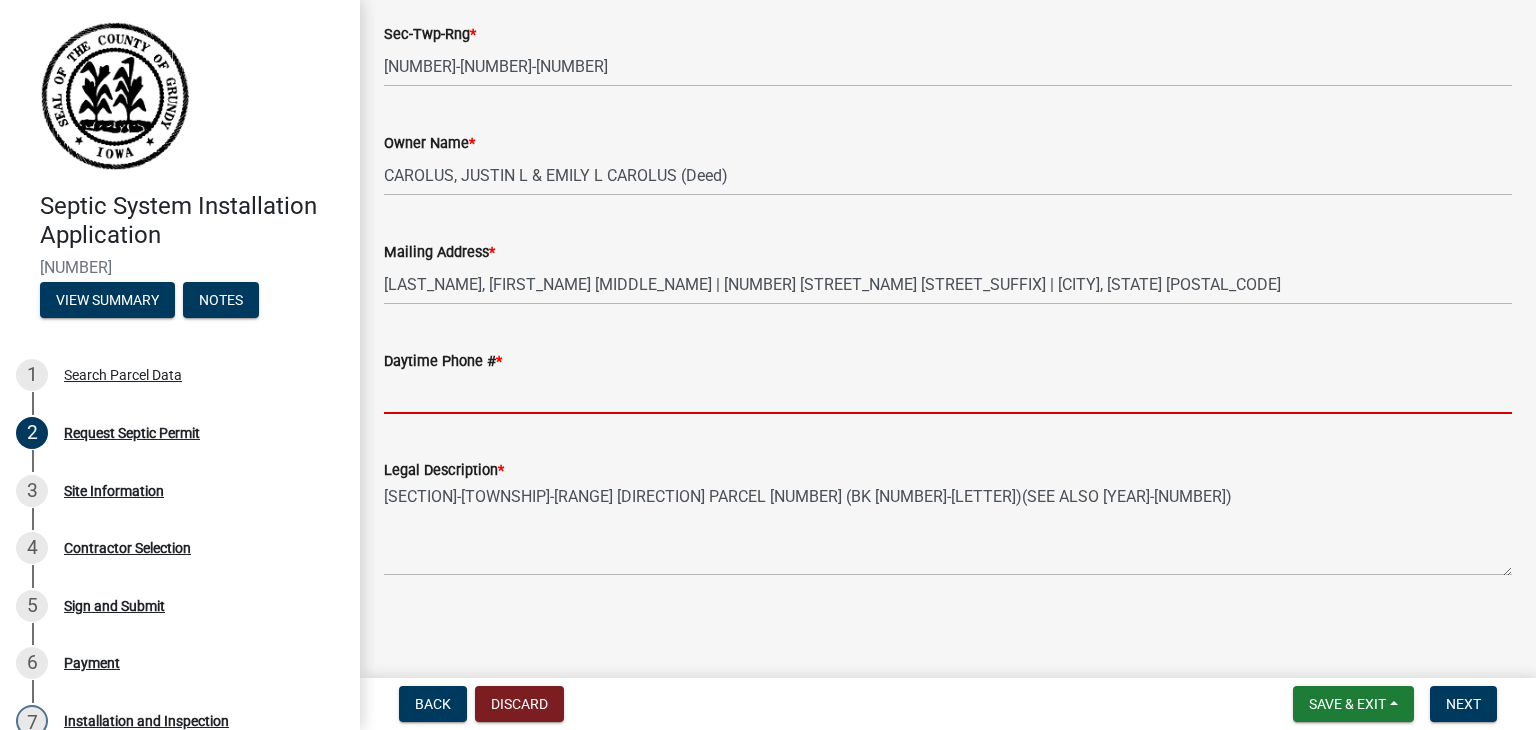 click on "Daytime Phone #  *" at bounding box center (948, 393) 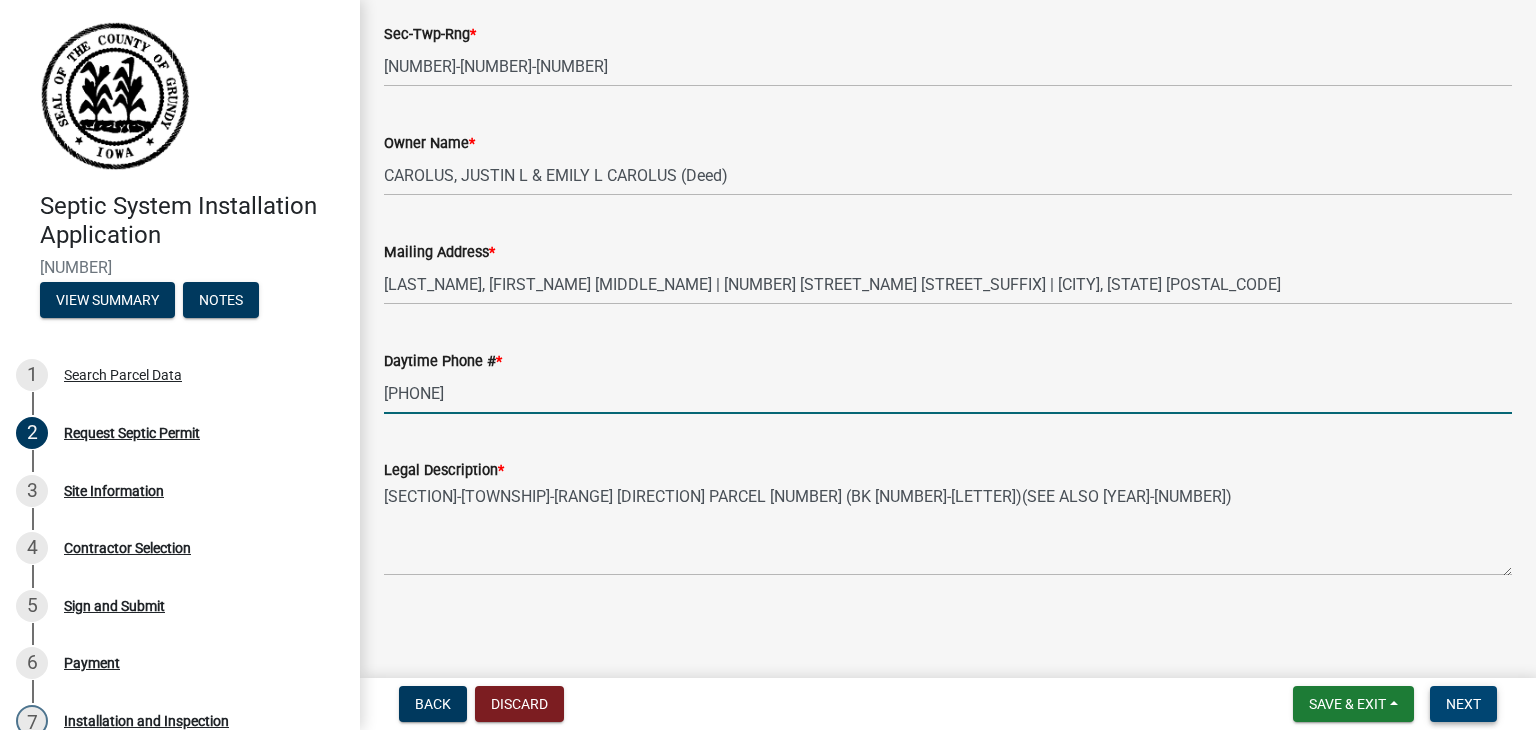 type on "[PHONE]" 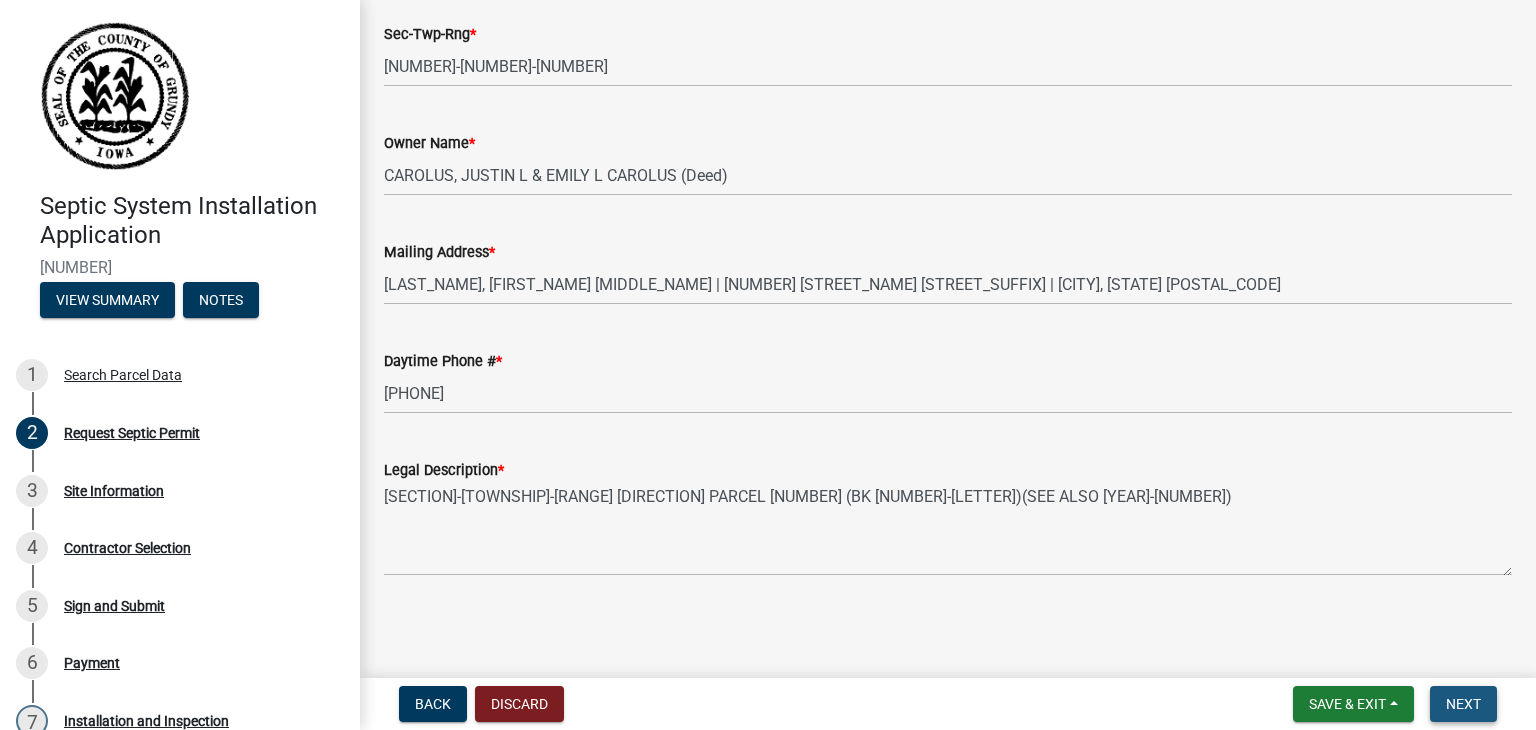 click on "Next" at bounding box center (1463, 704) 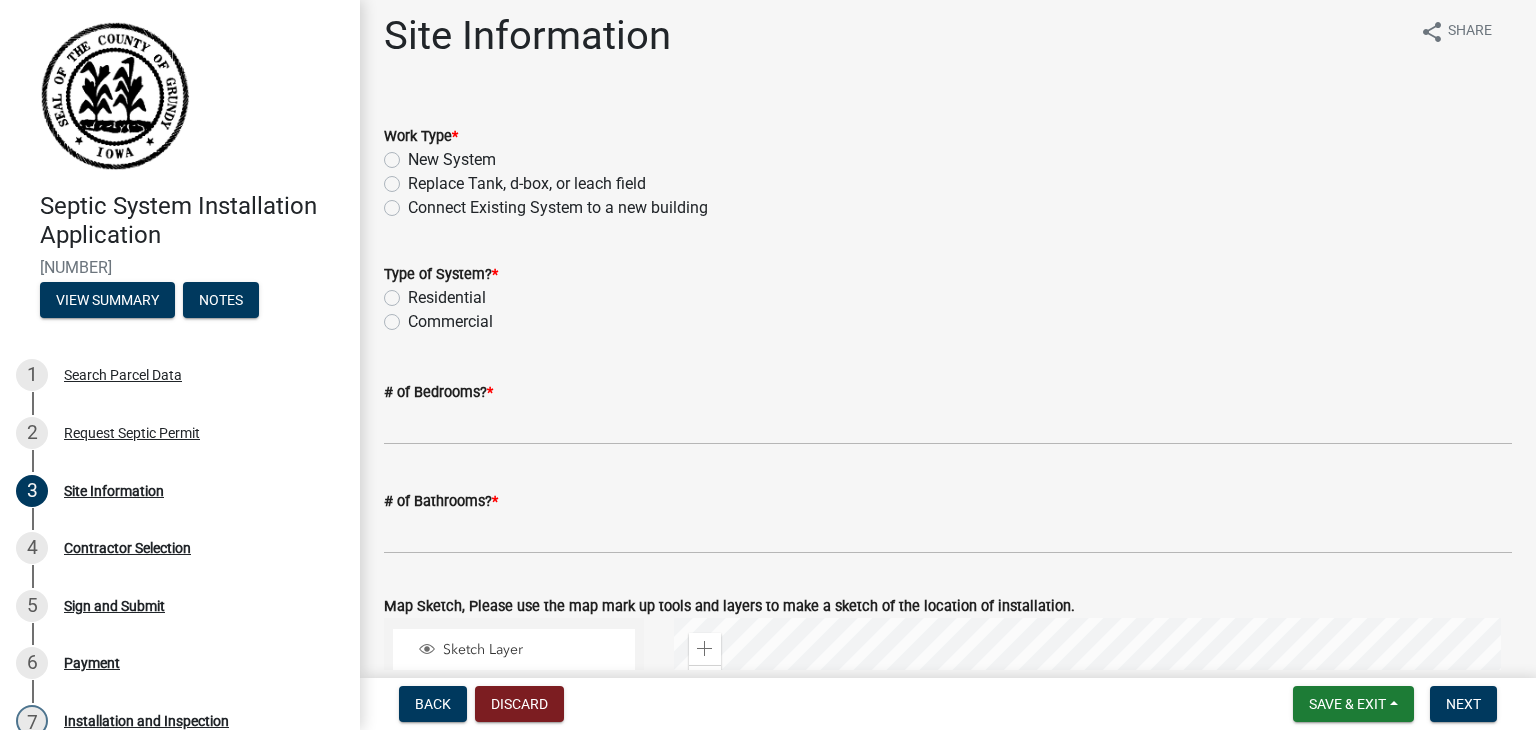 scroll, scrollTop: 14, scrollLeft: 0, axis: vertical 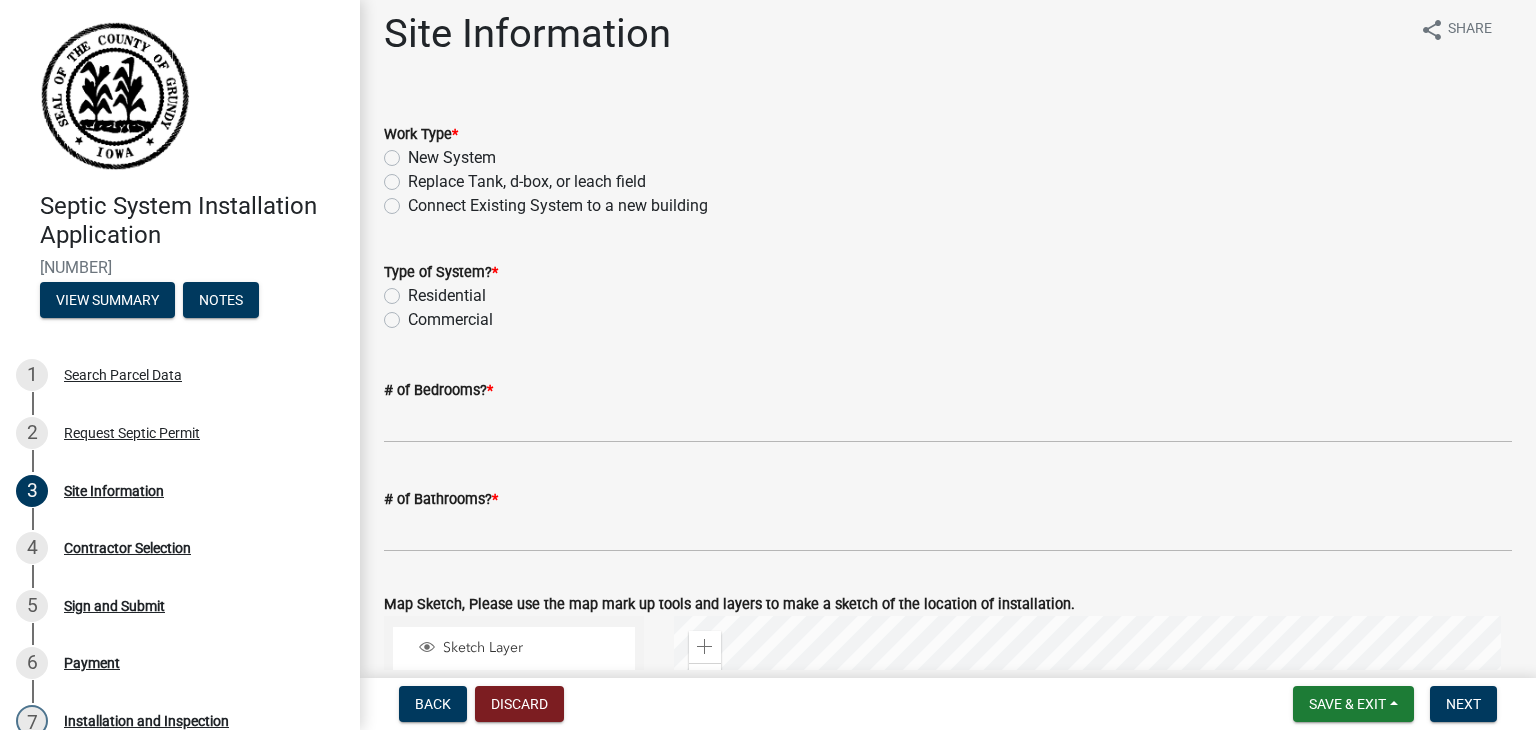 click on "New System" 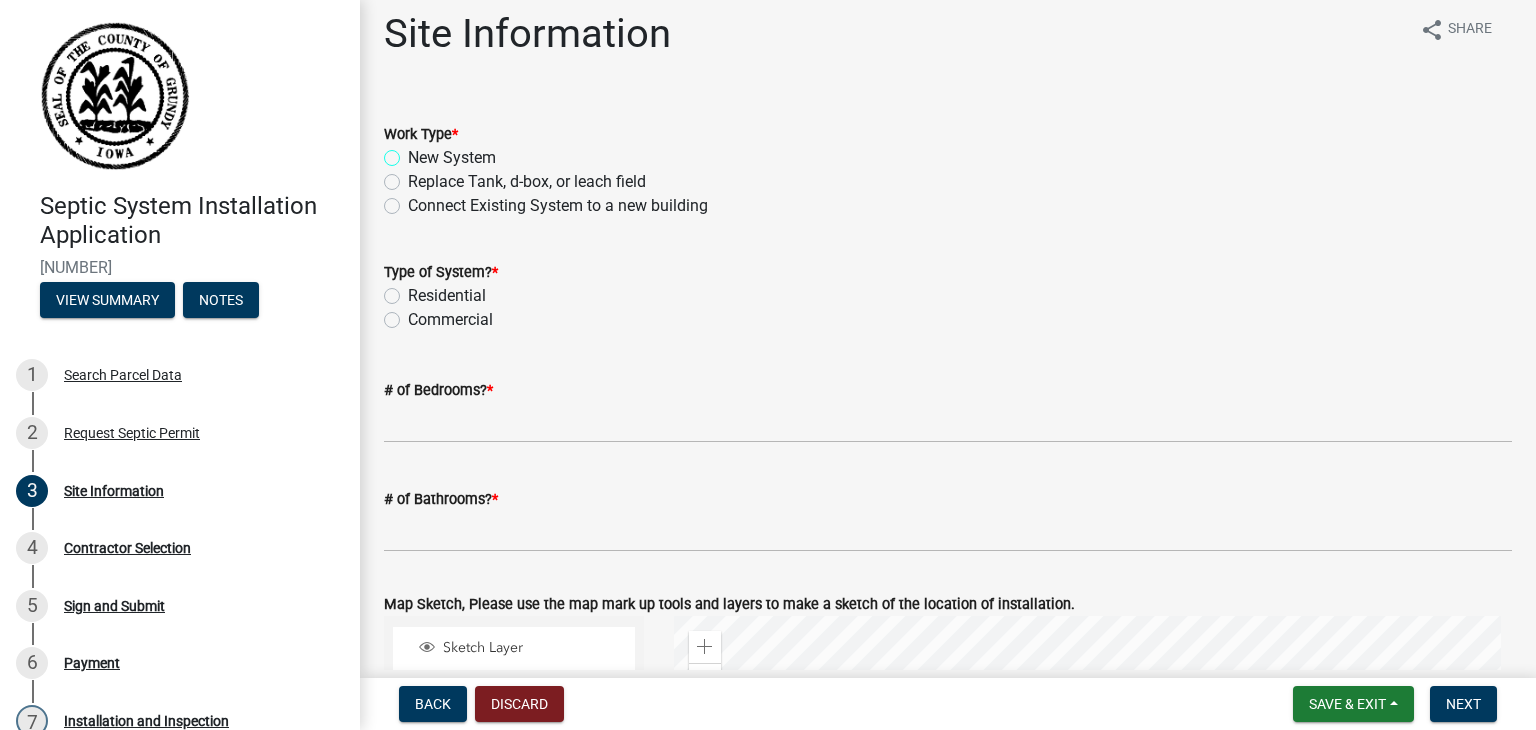 click on "New System" at bounding box center [414, 152] 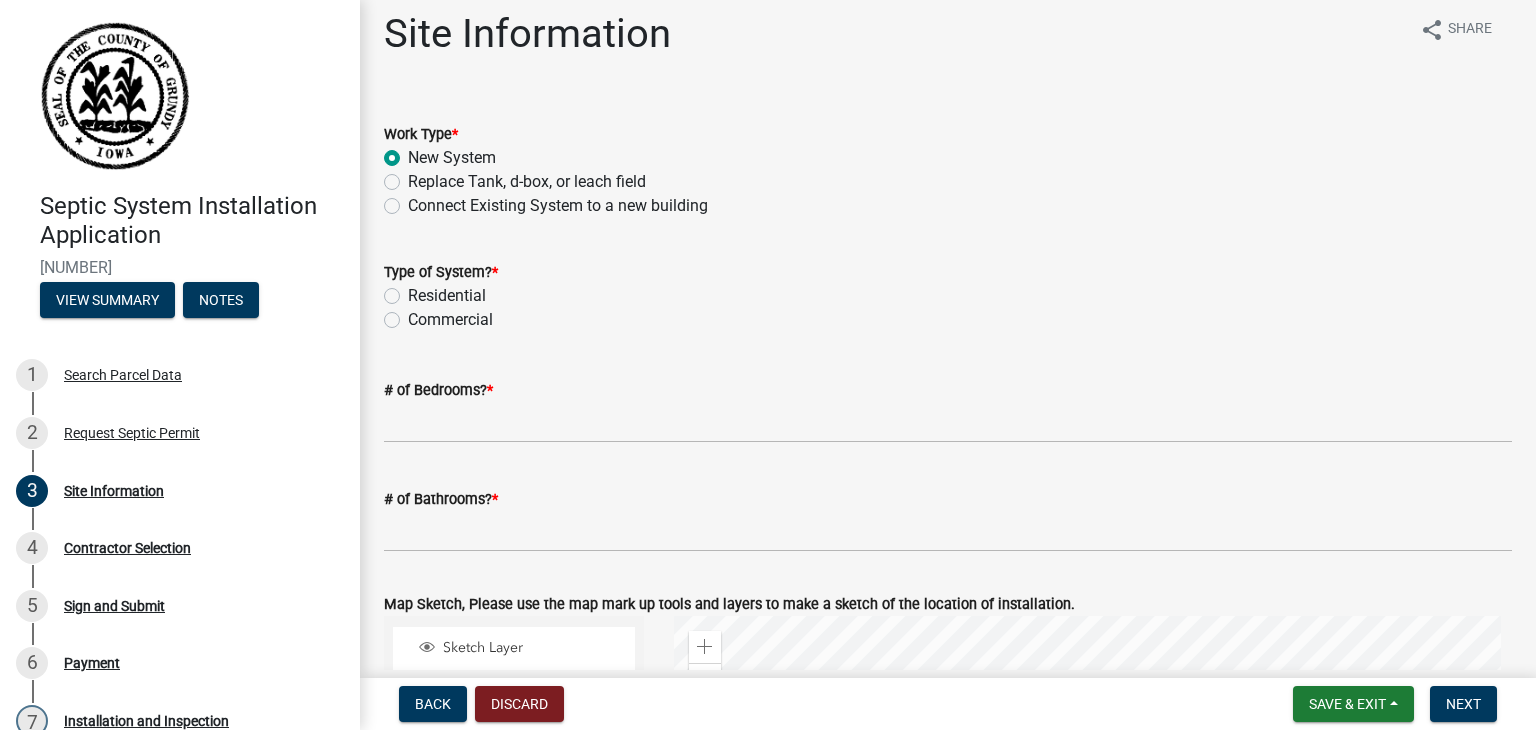 radio on "true" 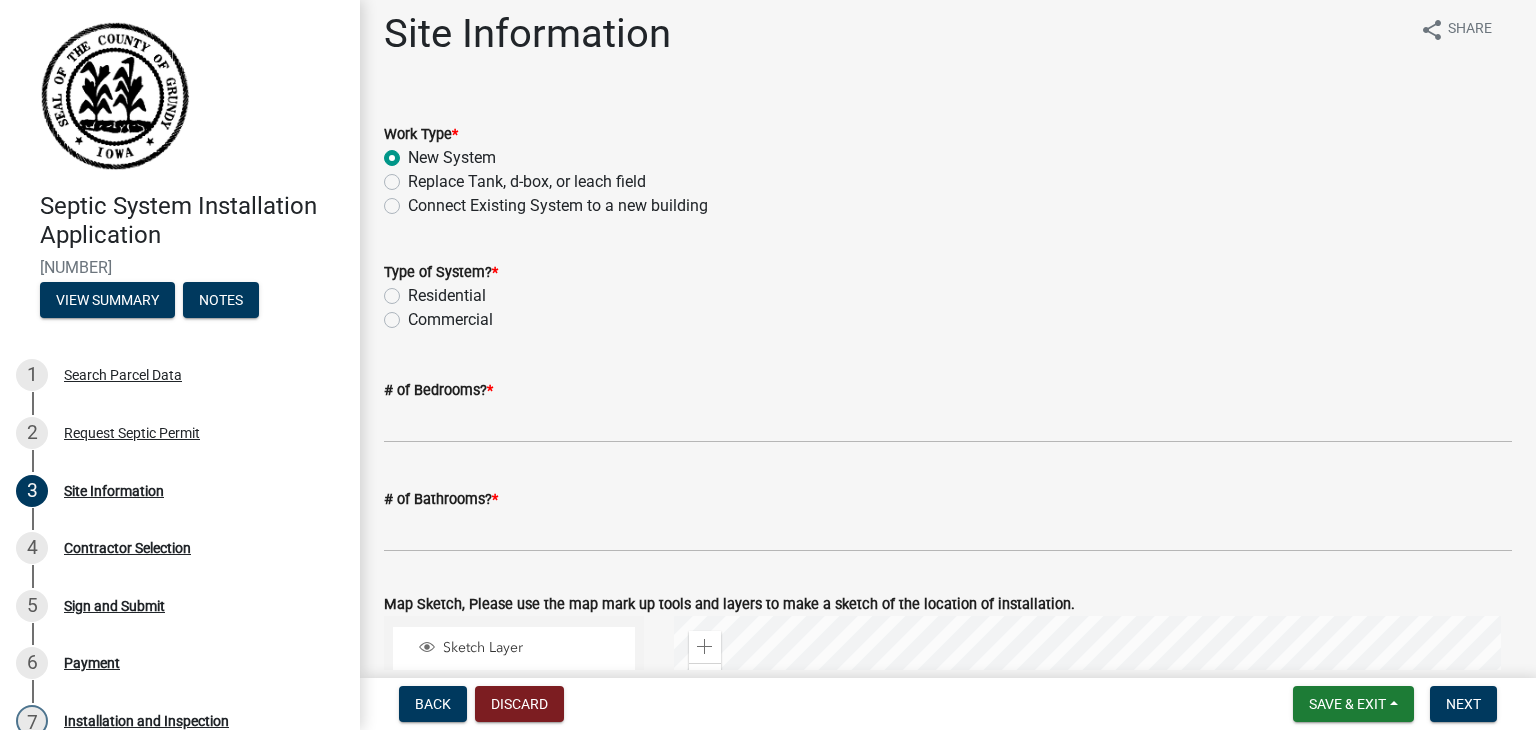 click on "Residential" 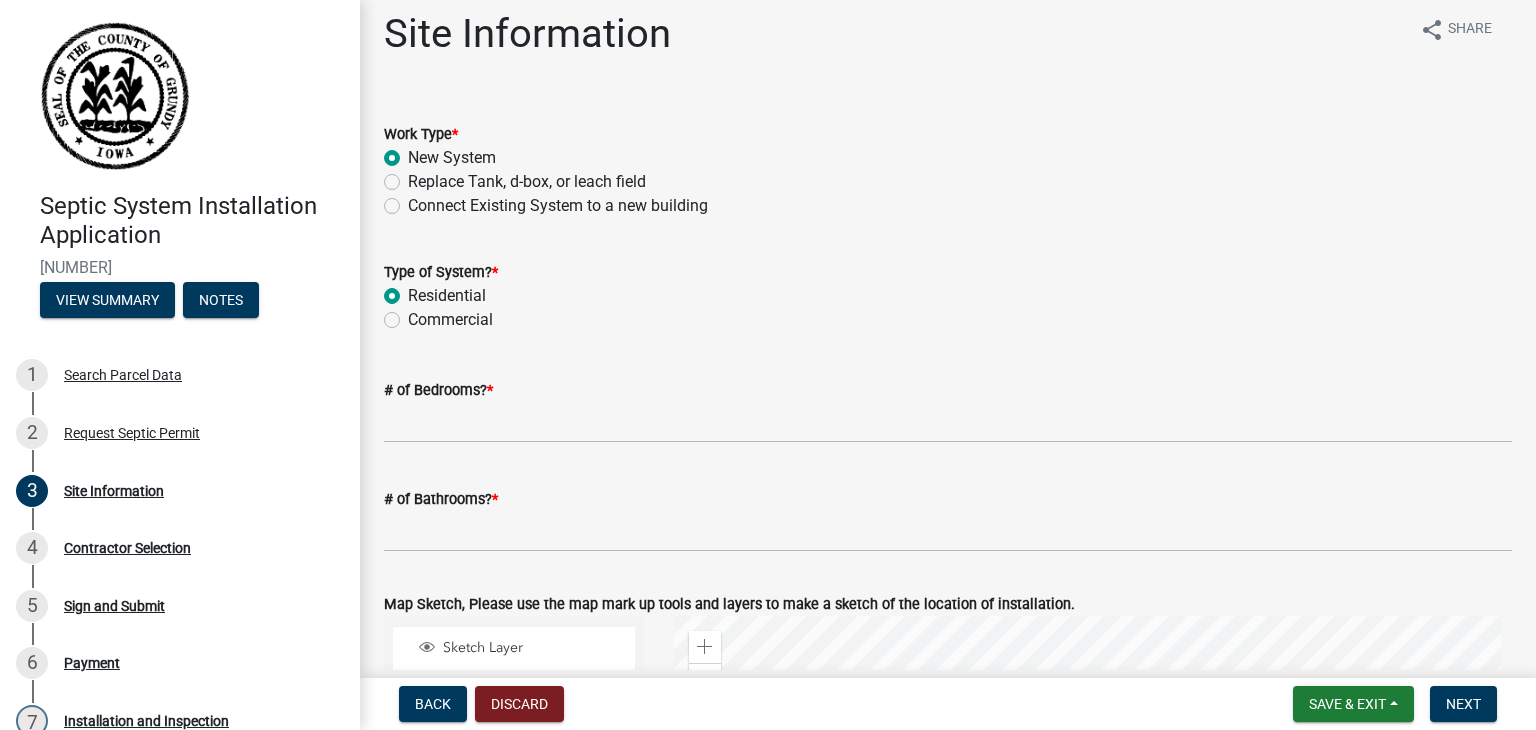 radio on "true" 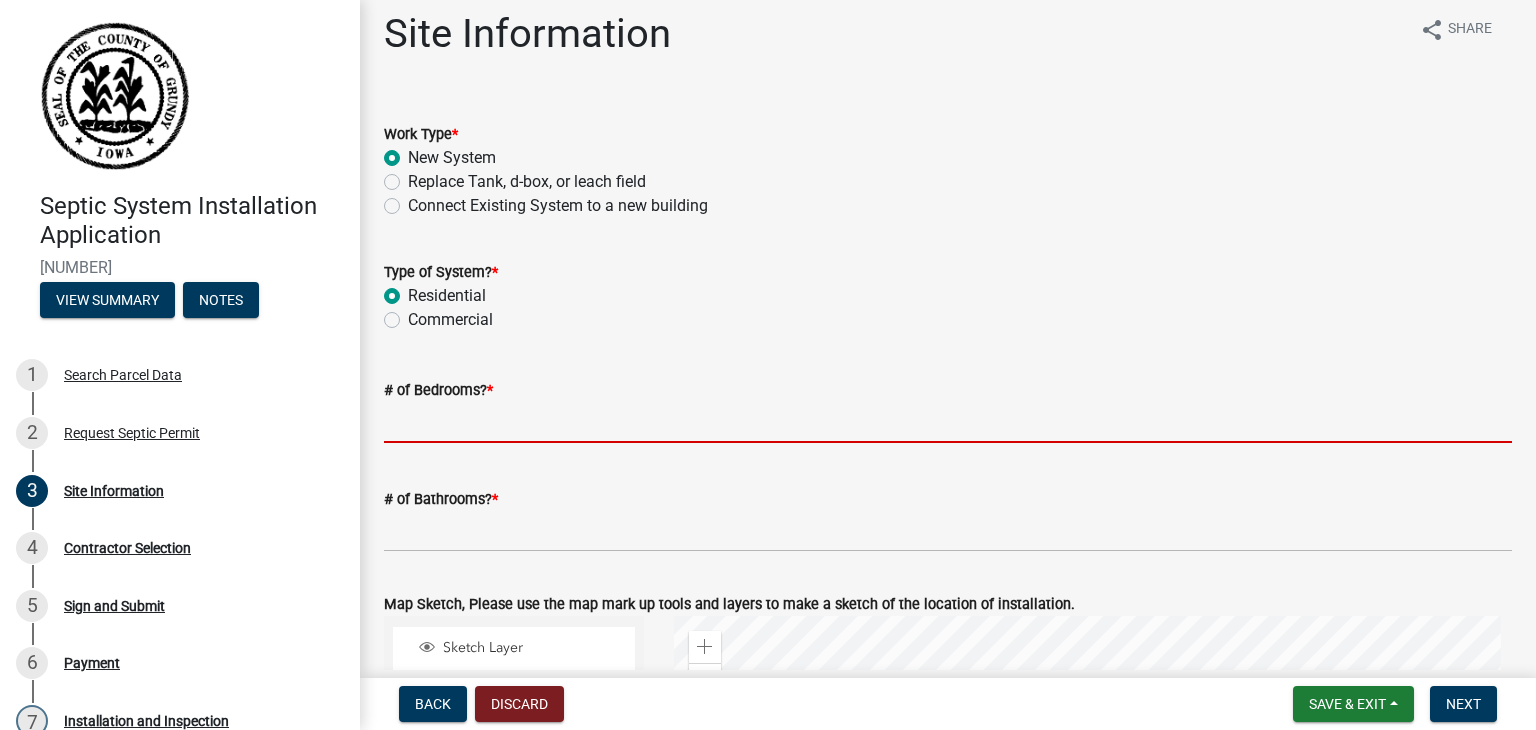 click on "# of Bedrooms?  *" at bounding box center [948, 422] 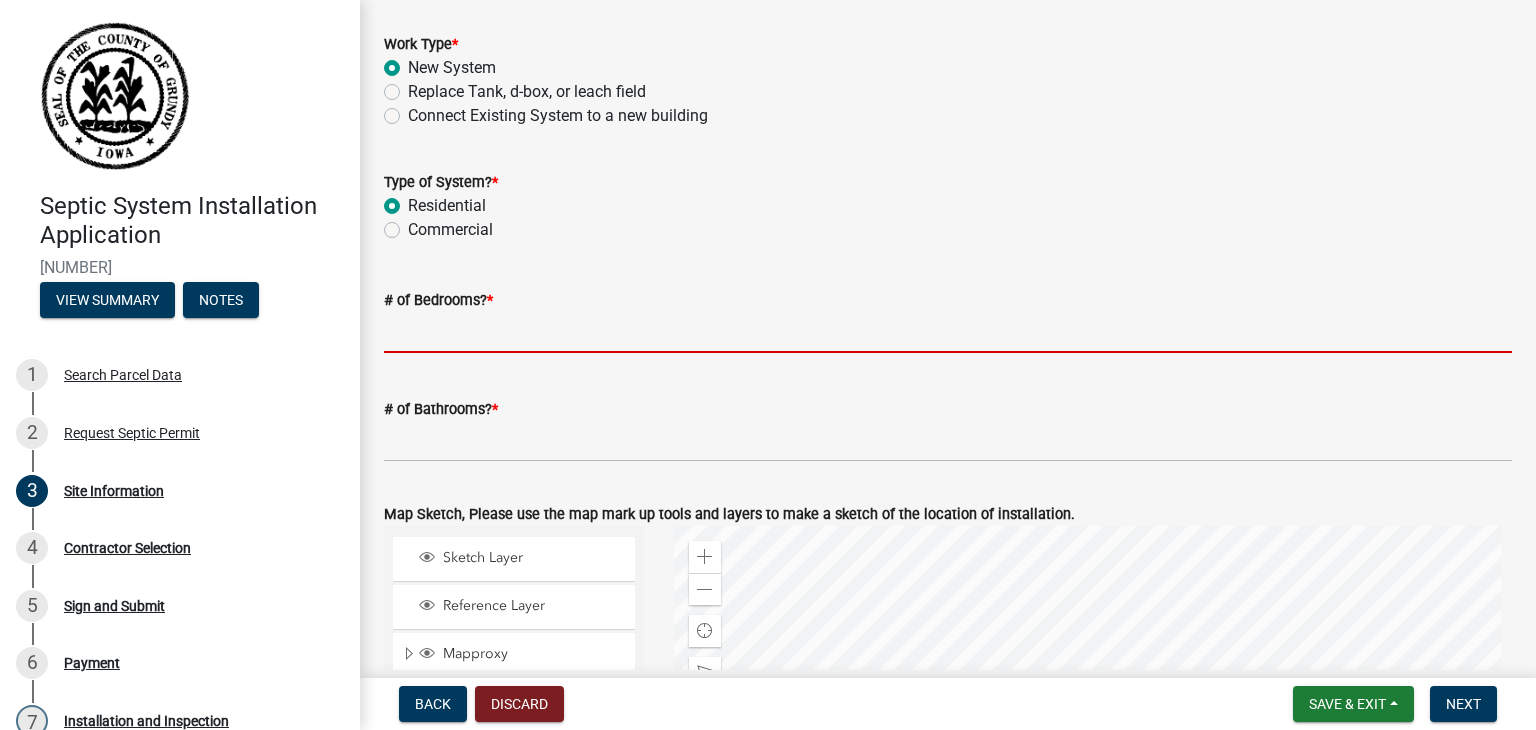 scroll, scrollTop: 104, scrollLeft: 0, axis: vertical 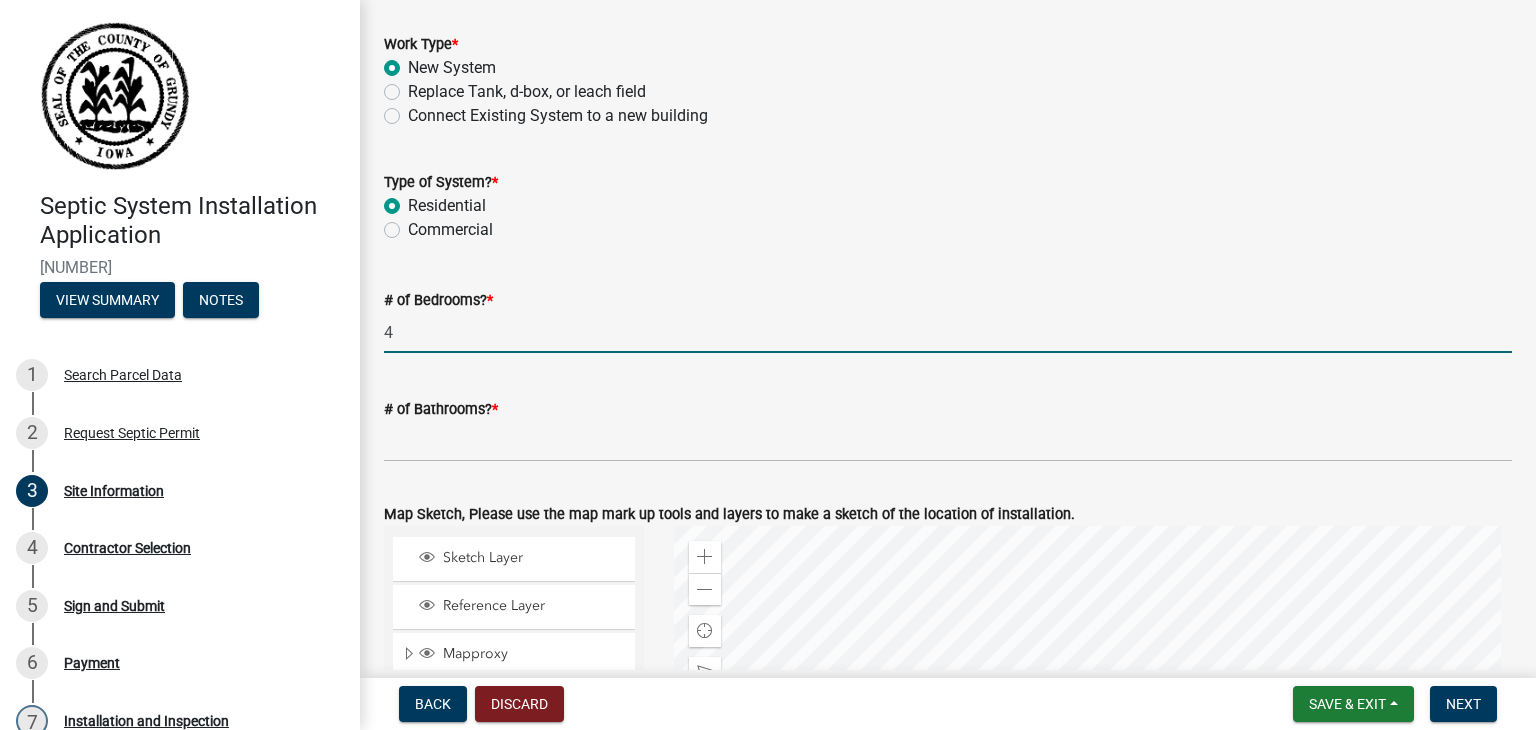 click on "# of Bathrooms?  *" 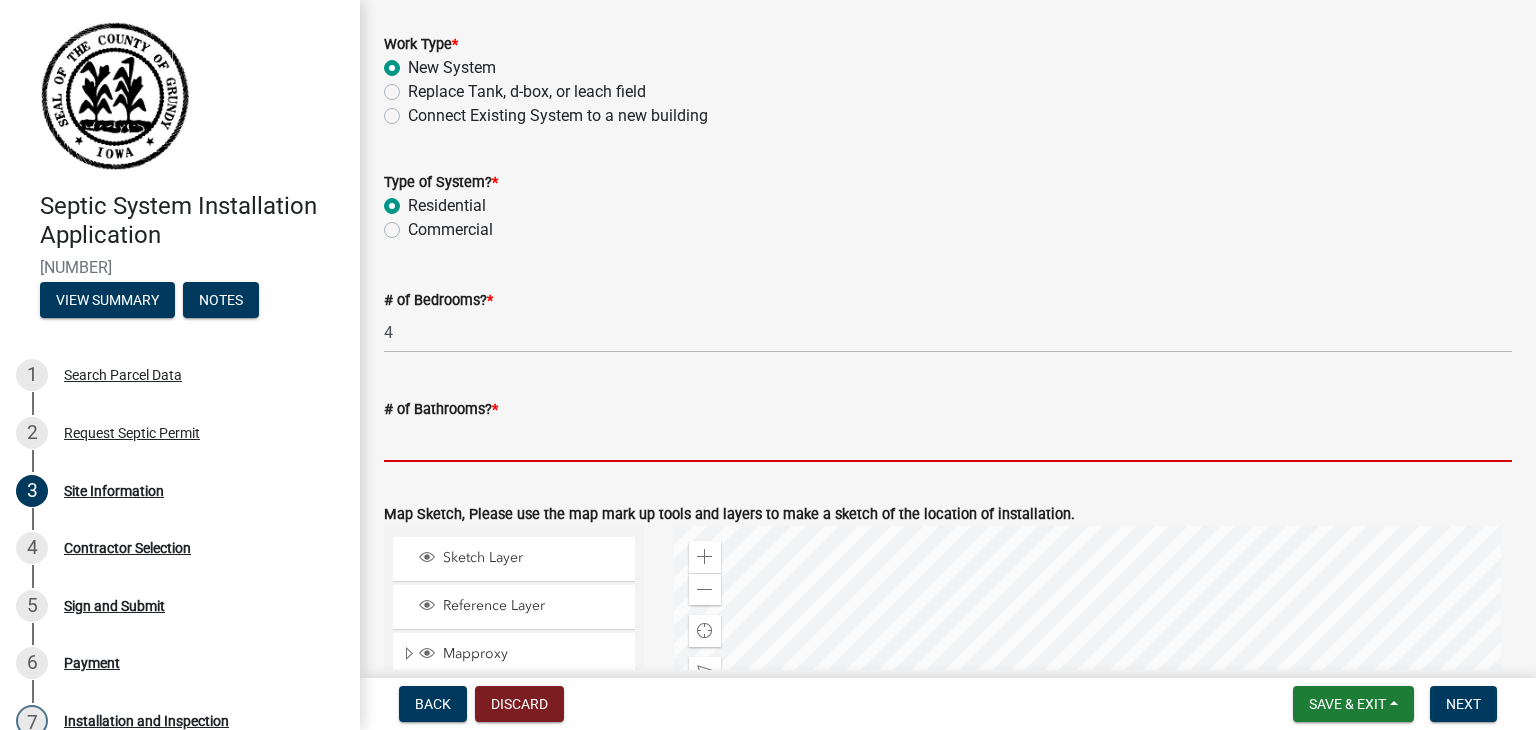 click on "# of Bathrooms?  *" at bounding box center (948, 441) 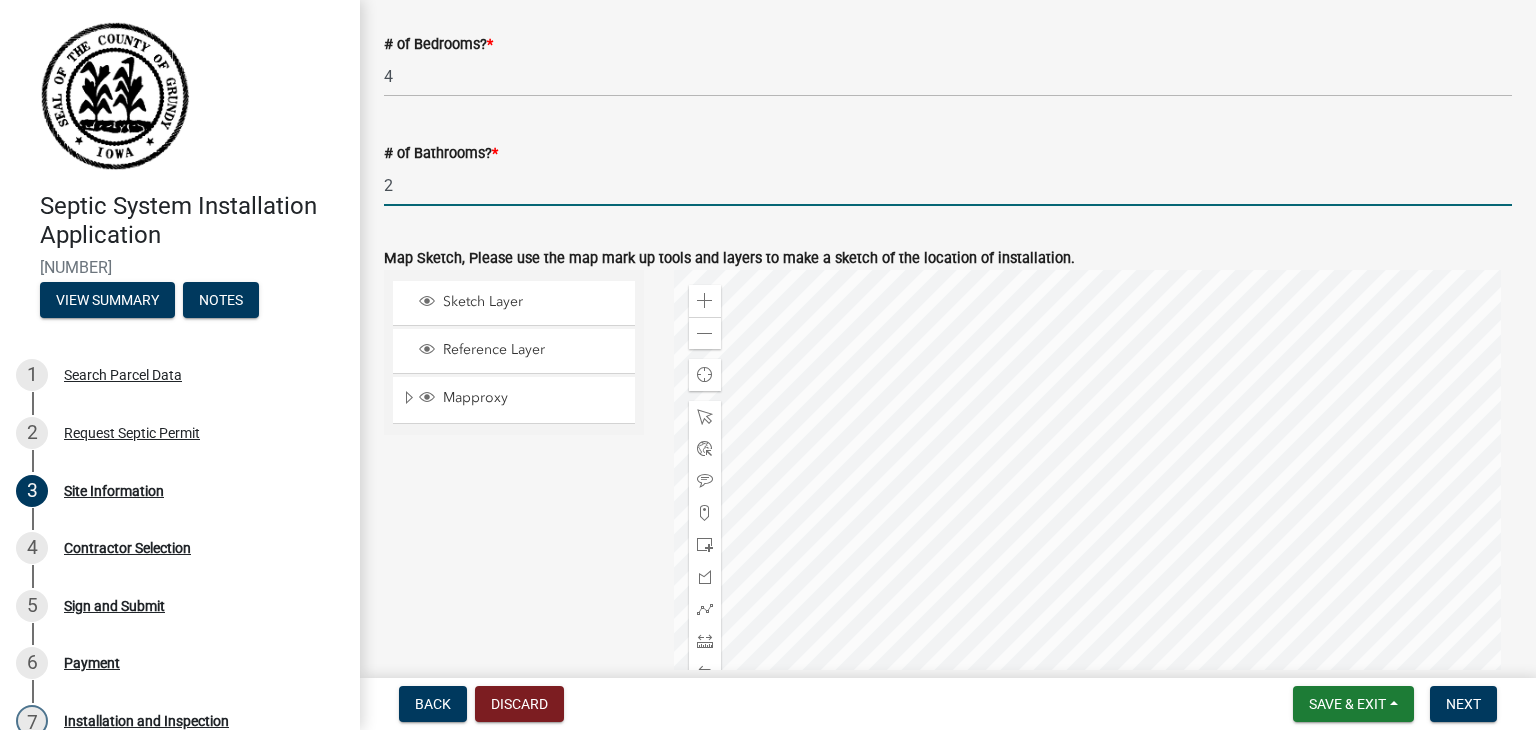 scroll, scrollTop: 660, scrollLeft: 0, axis: vertical 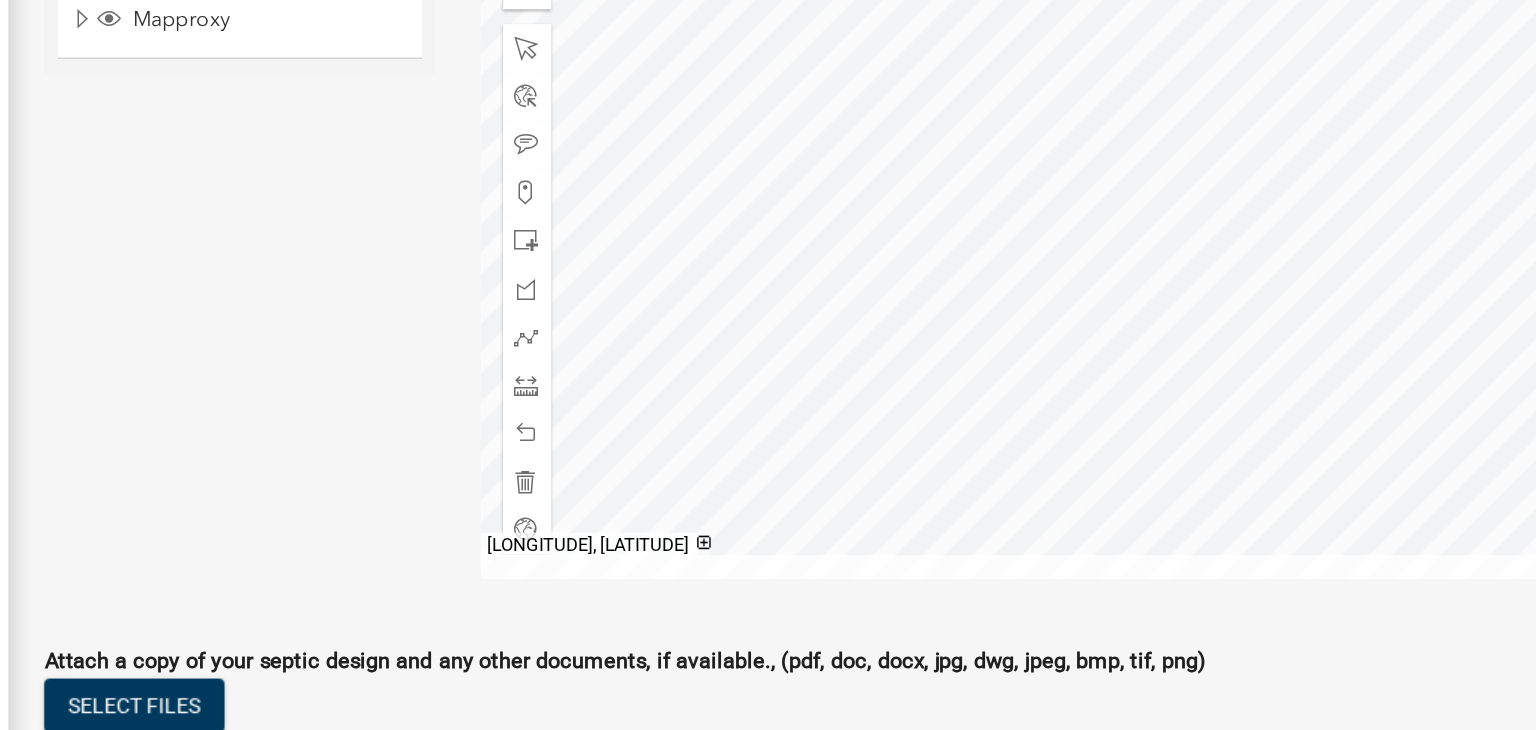 type on "2" 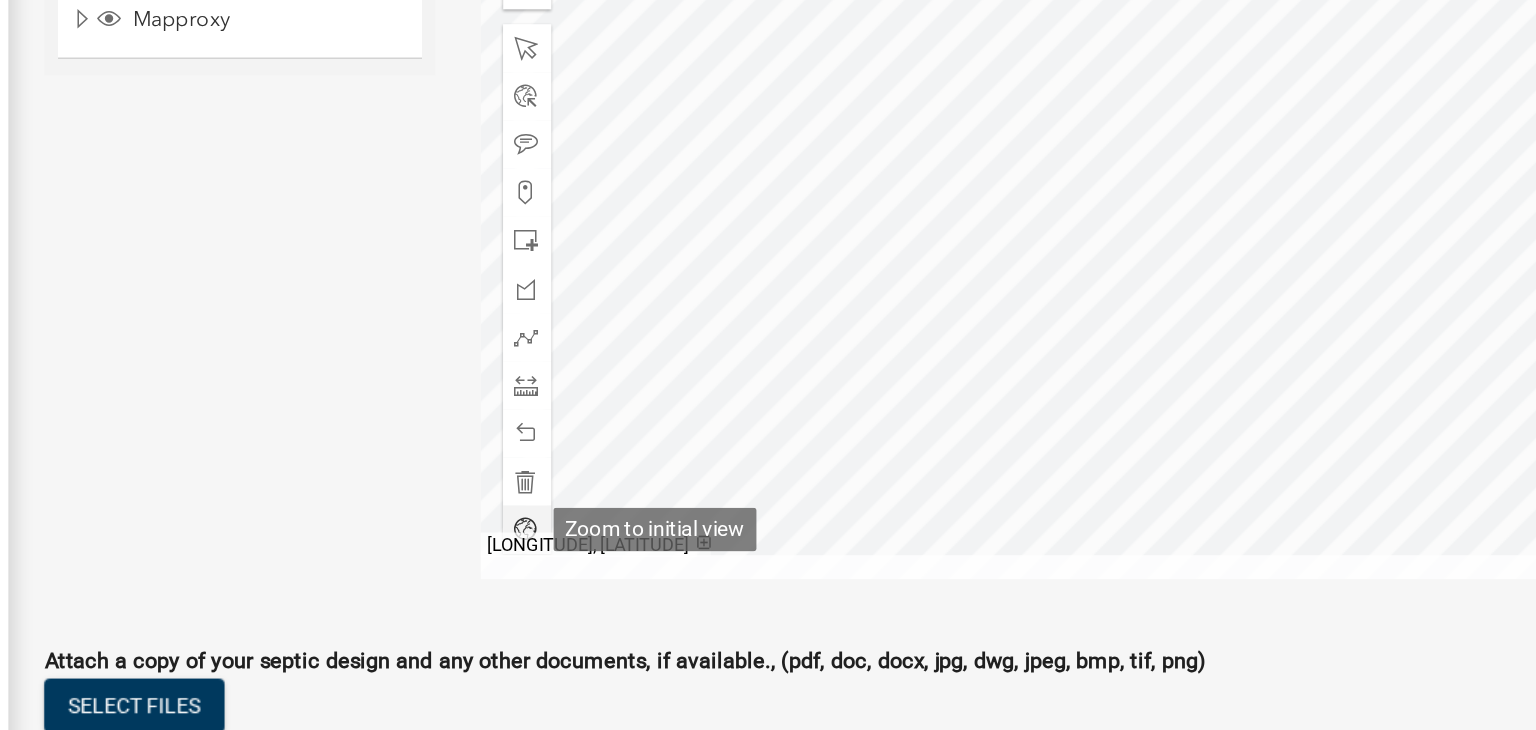 click 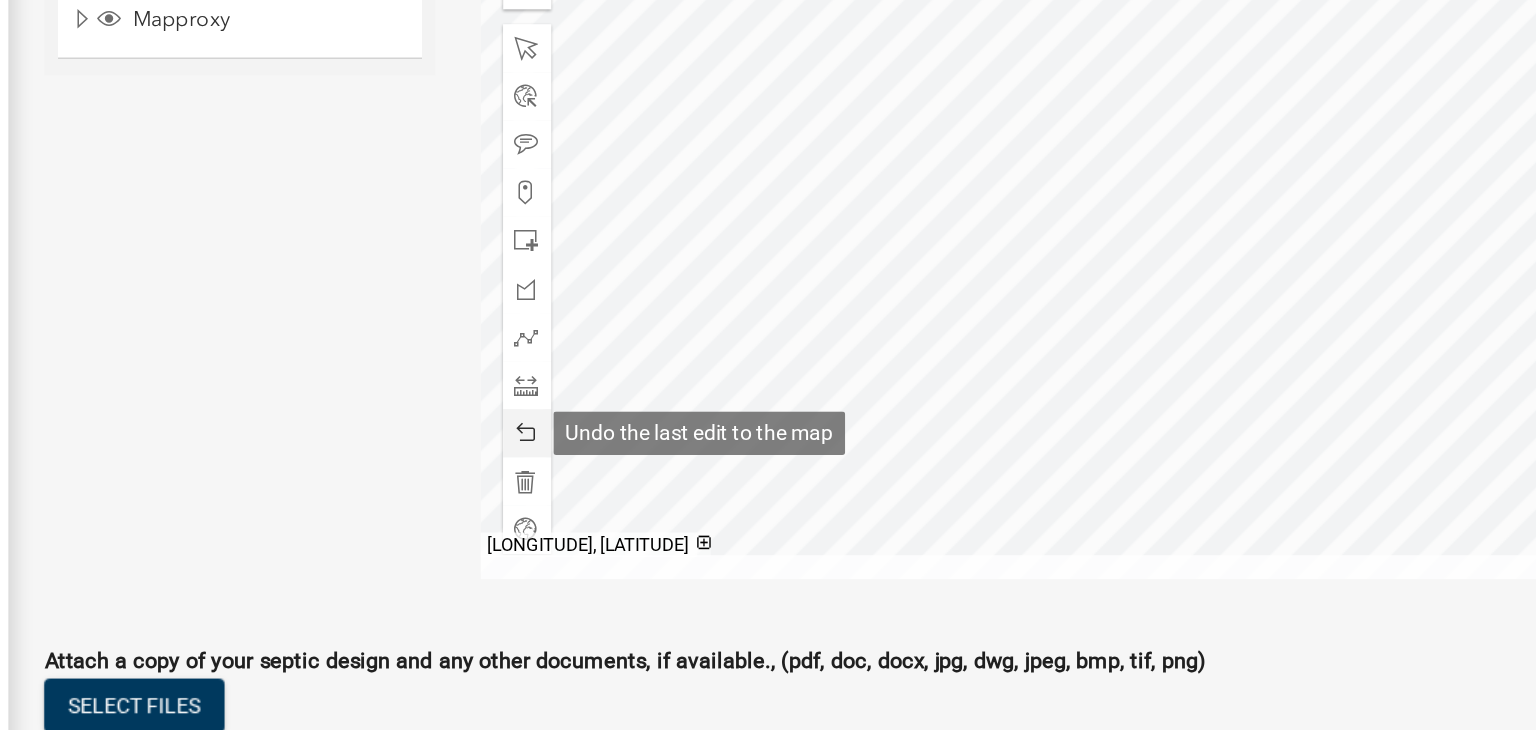 click 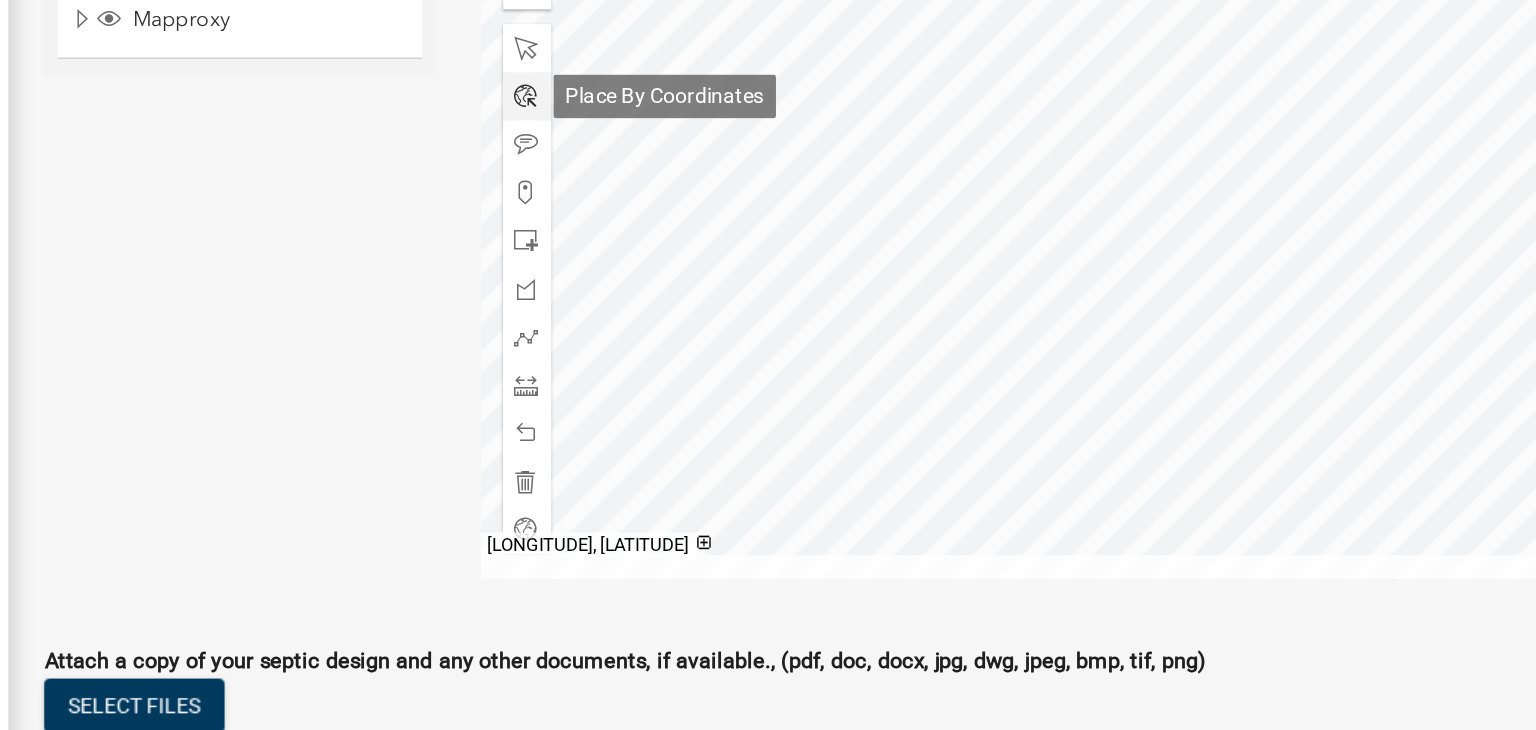 click 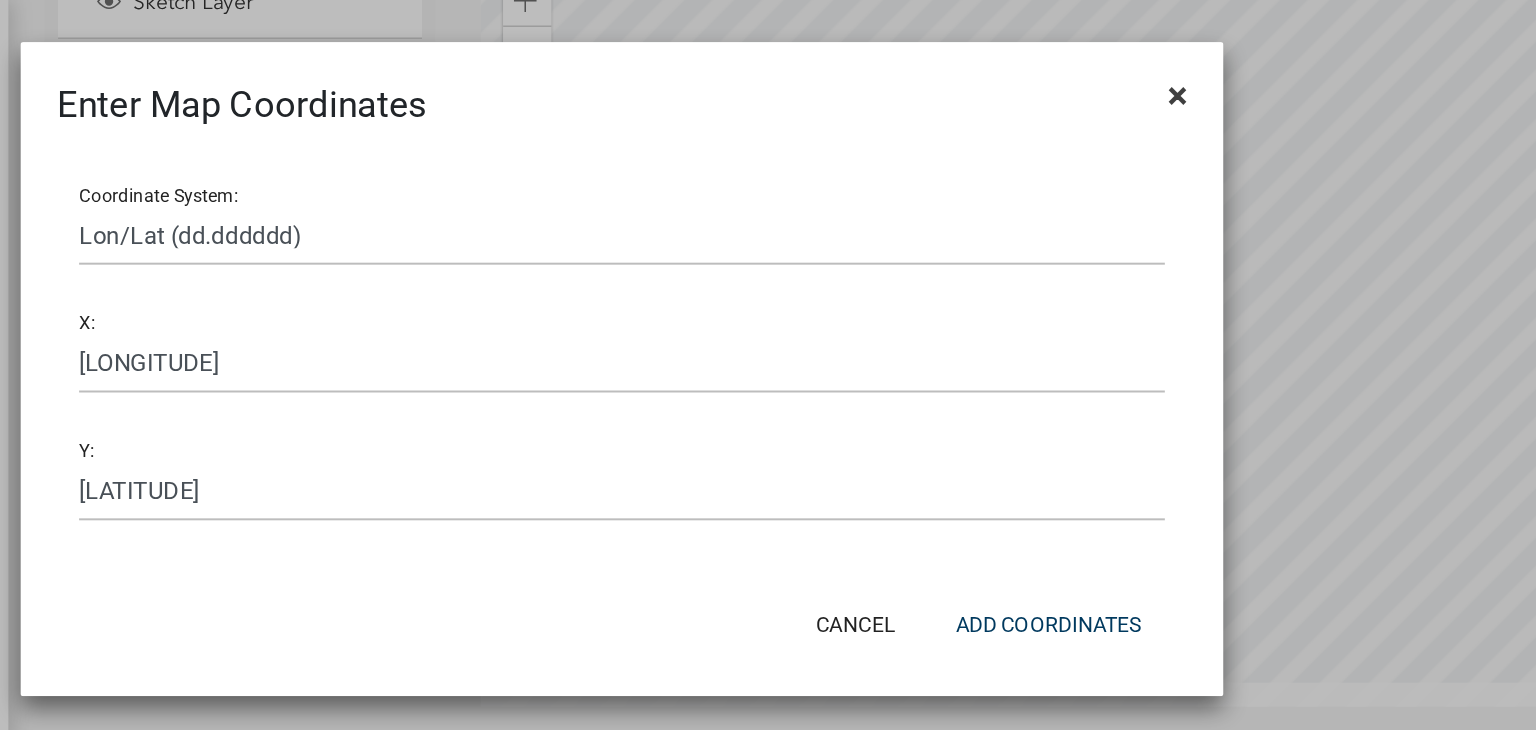click on "×" 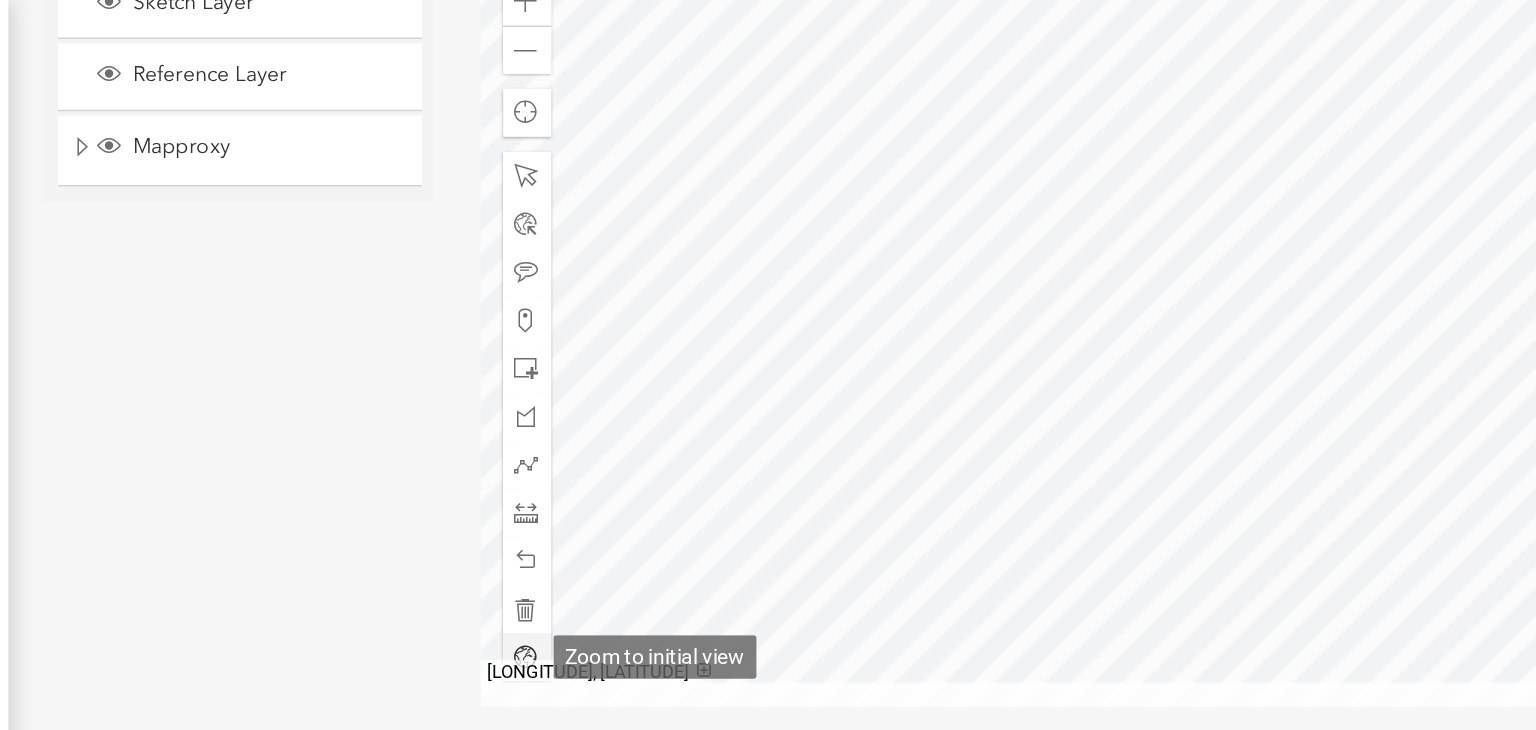 click 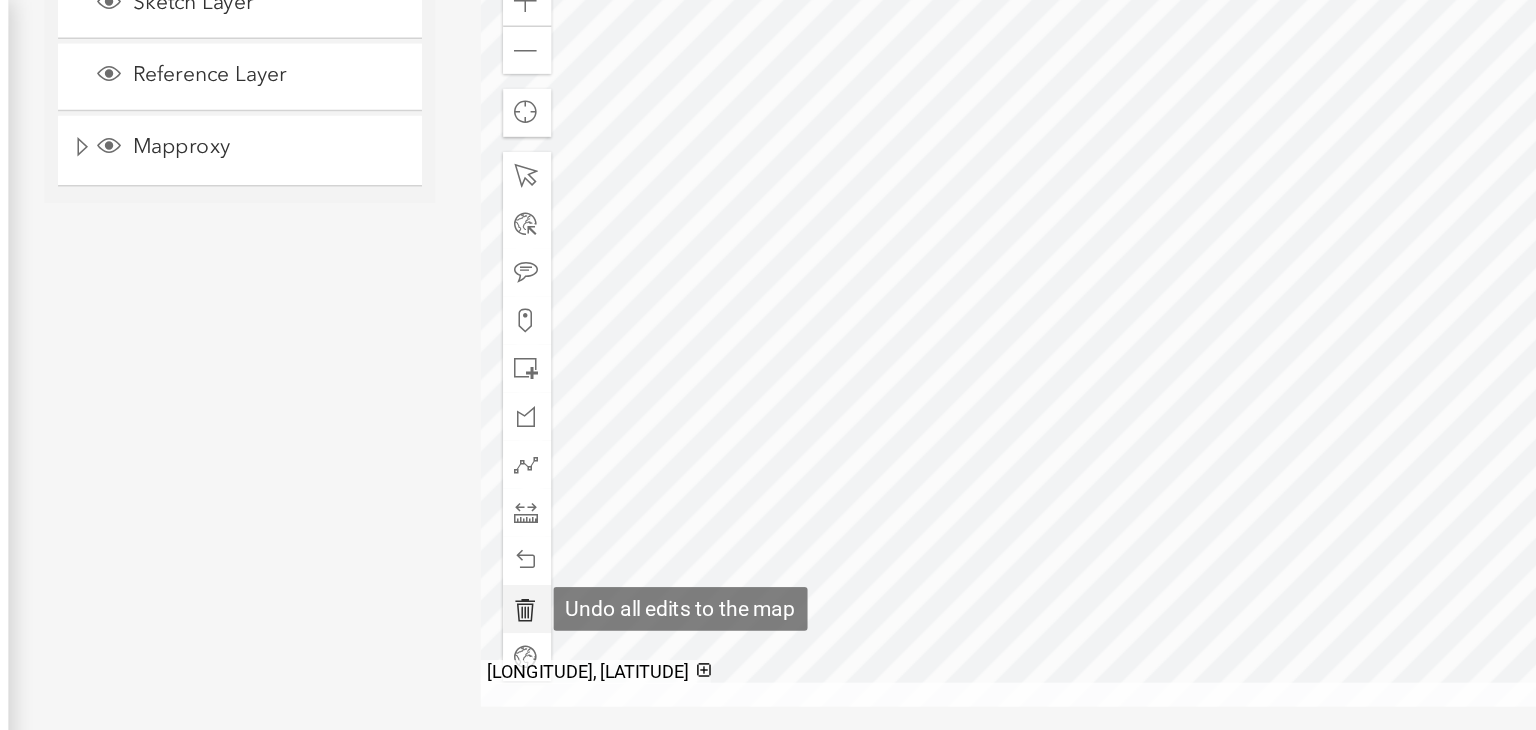 click 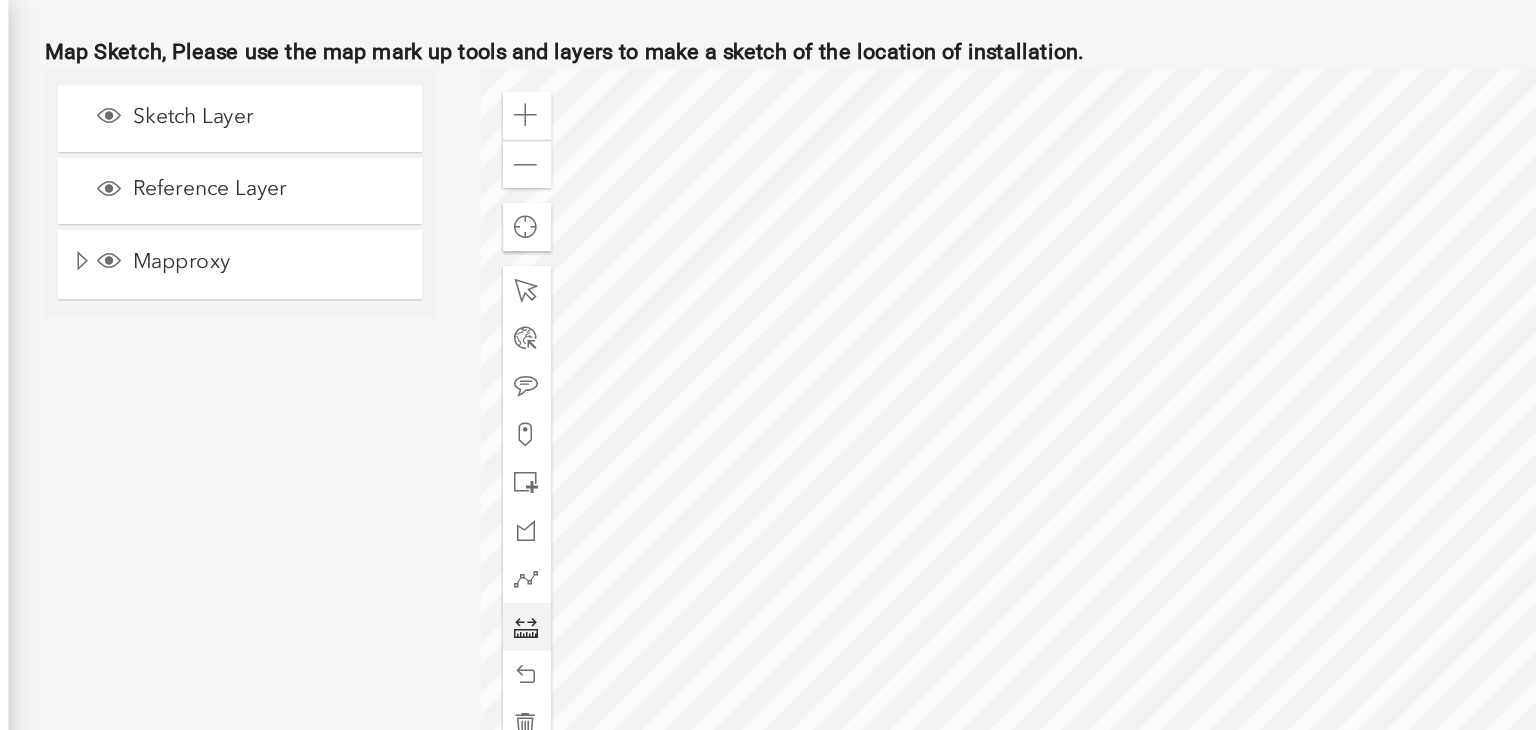 scroll, scrollTop: 583, scrollLeft: 0, axis: vertical 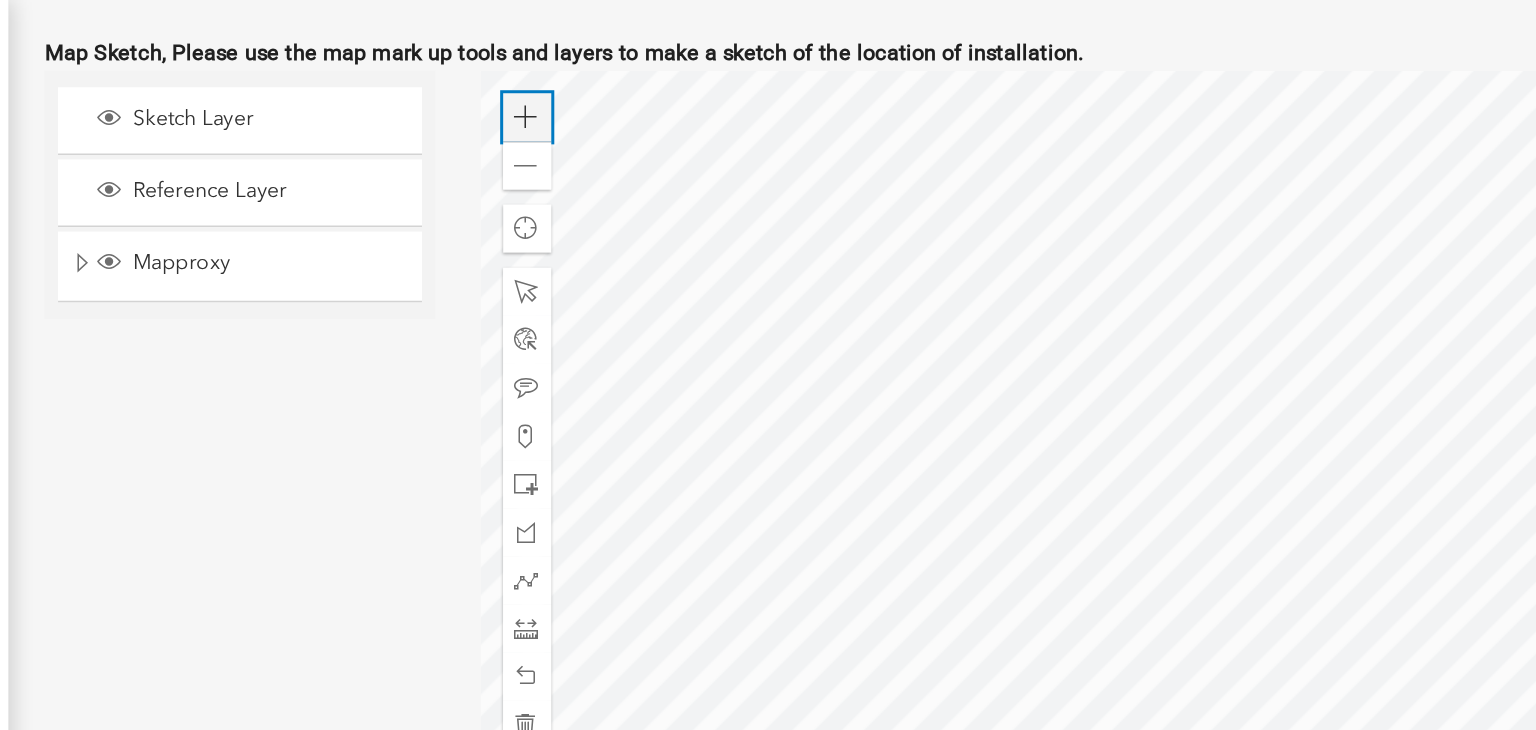 click 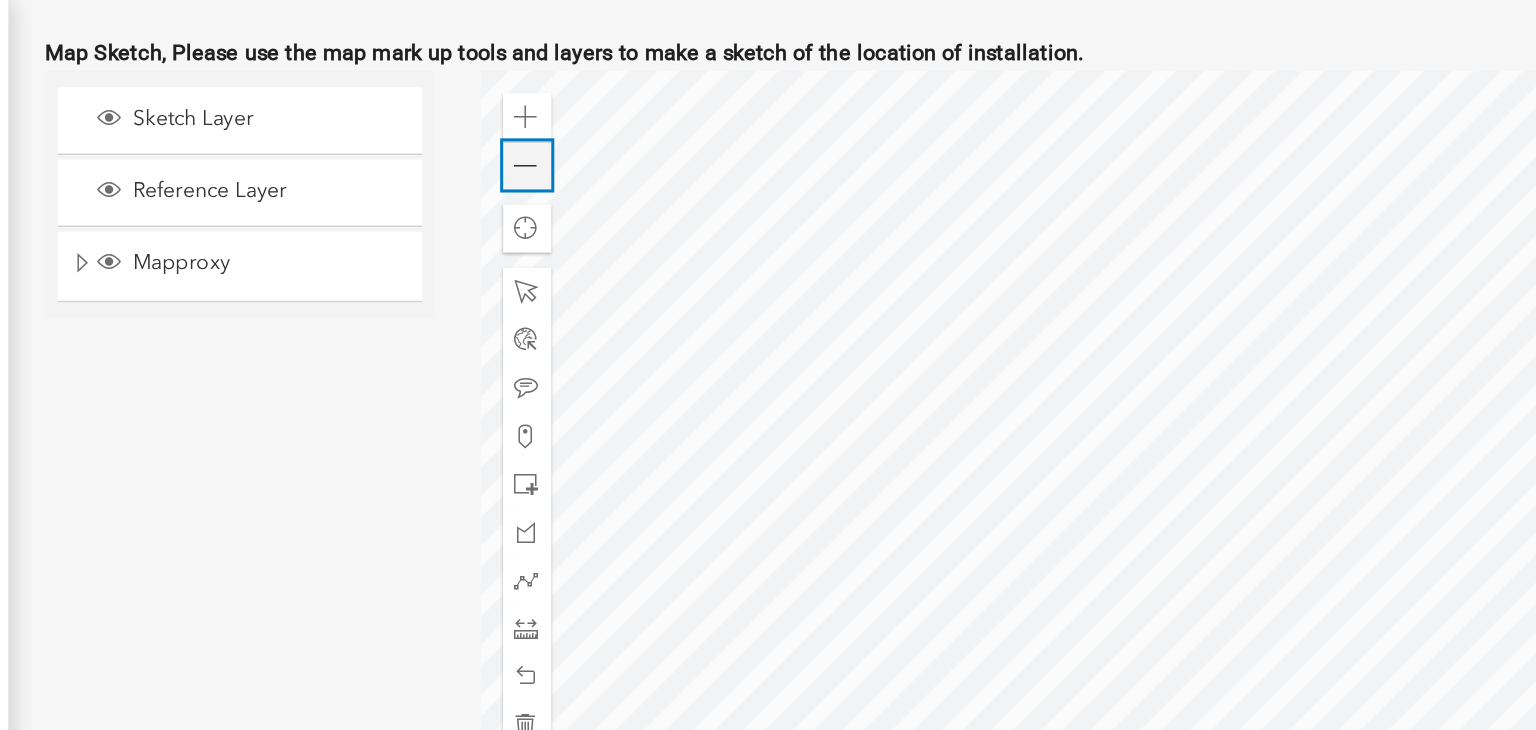 click 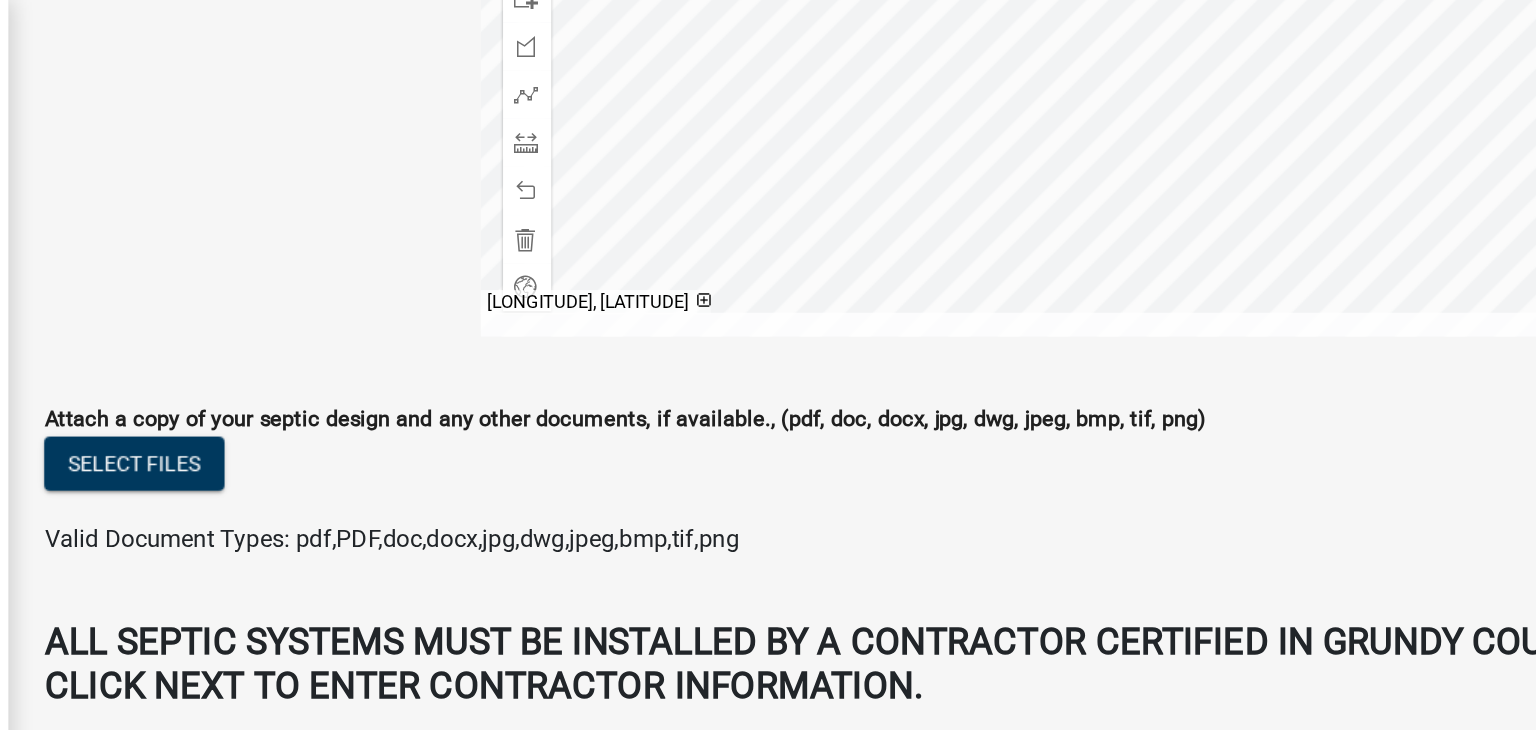 scroll, scrollTop: 908, scrollLeft: 0, axis: vertical 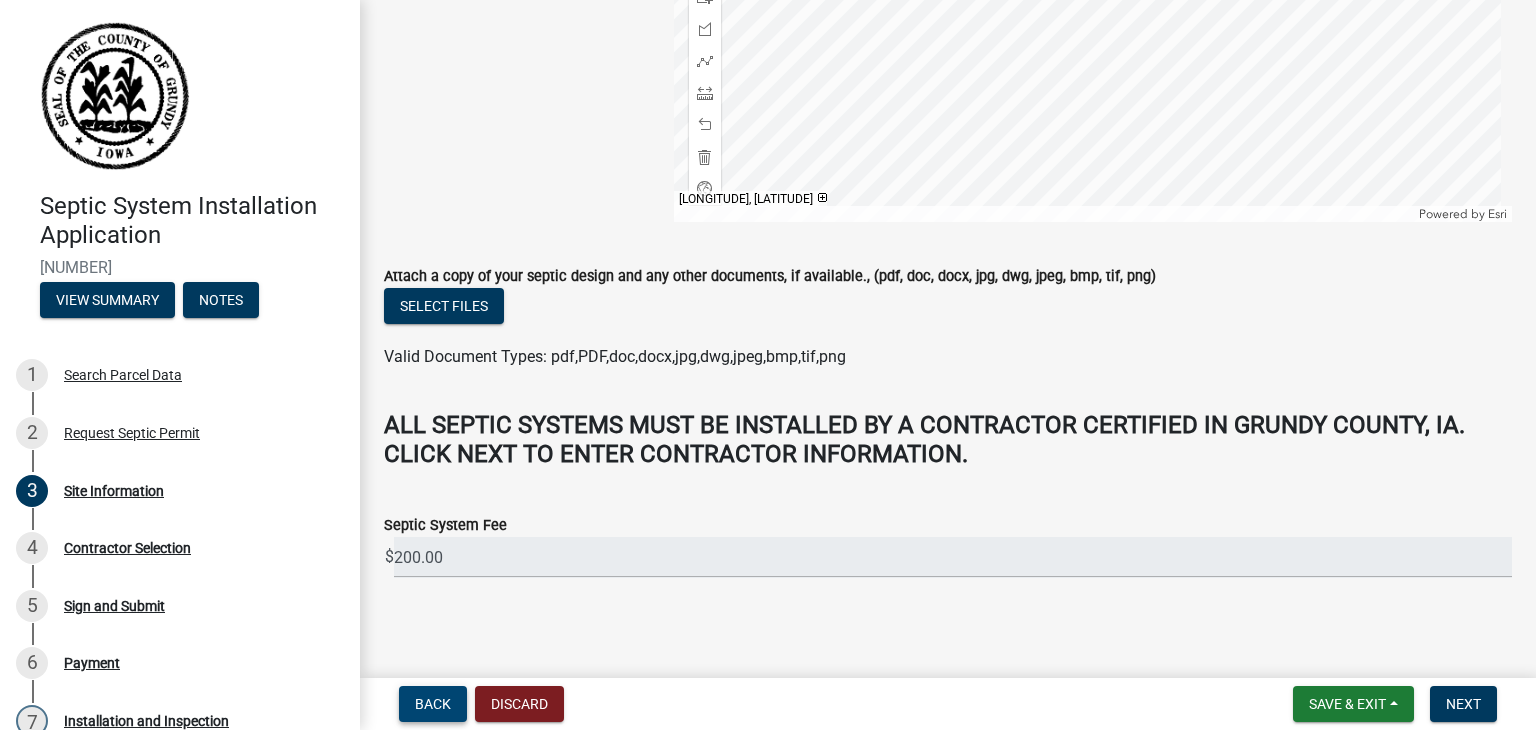 click on "Back" at bounding box center [433, 704] 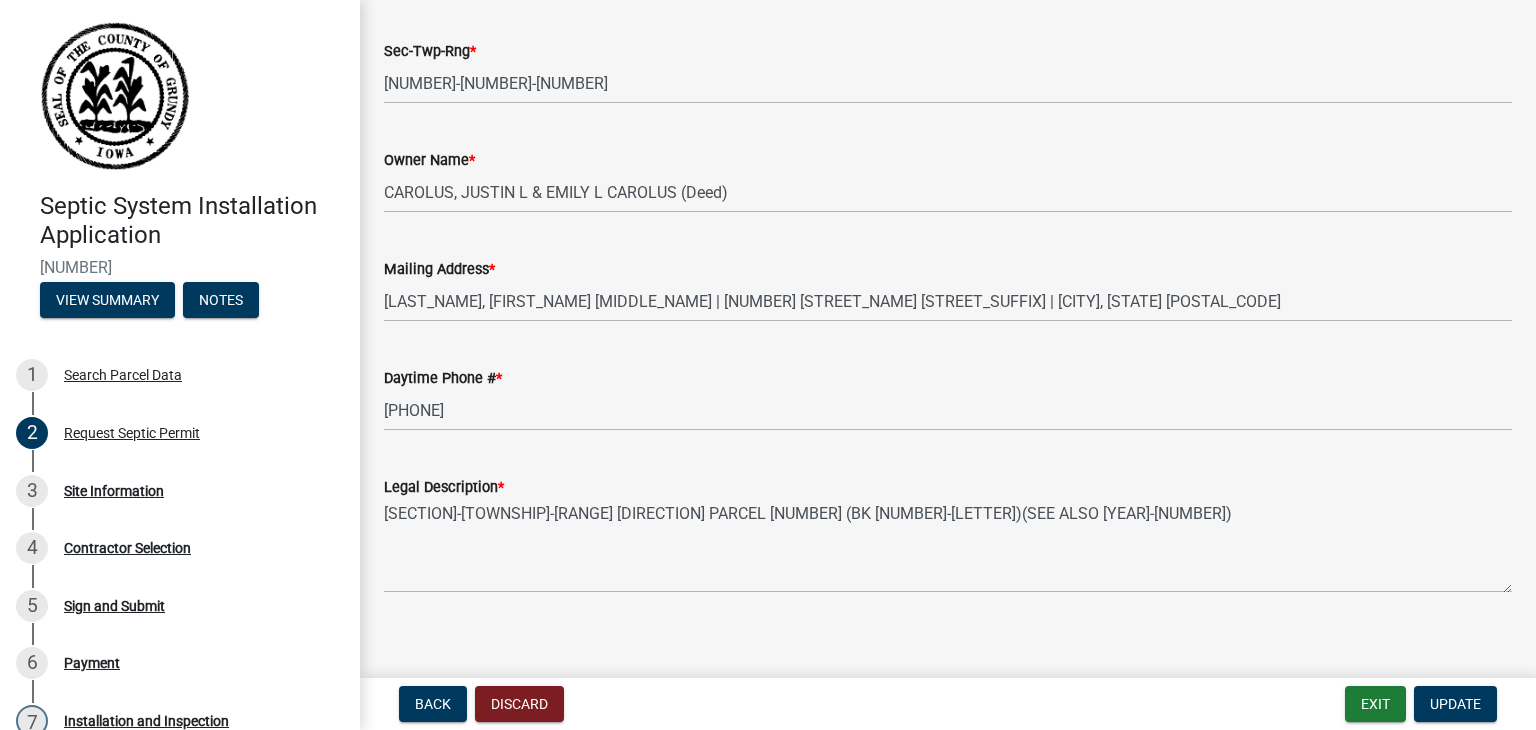 scroll, scrollTop: 501, scrollLeft: 0, axis: vertical 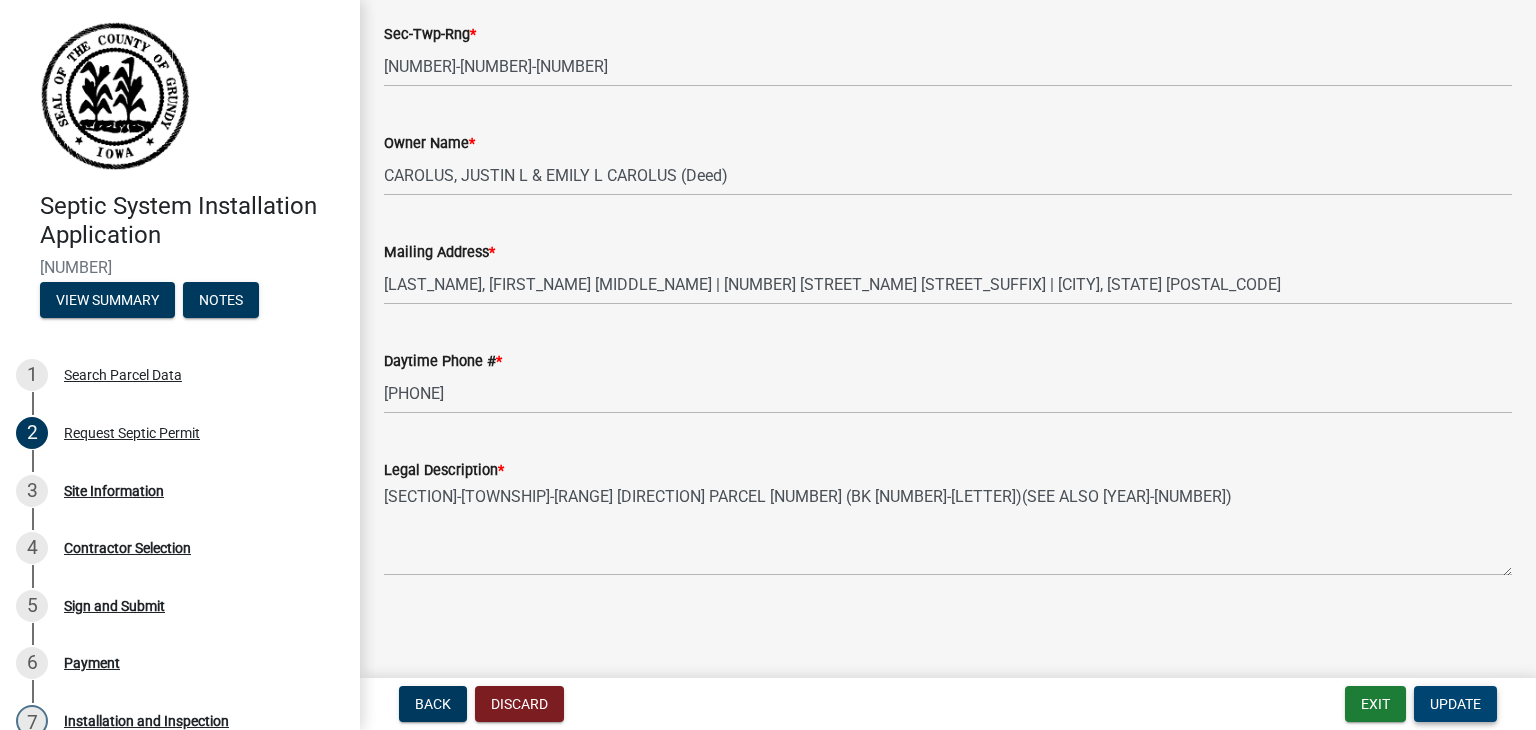 click on "Update" at bounding box center [1455, 704] 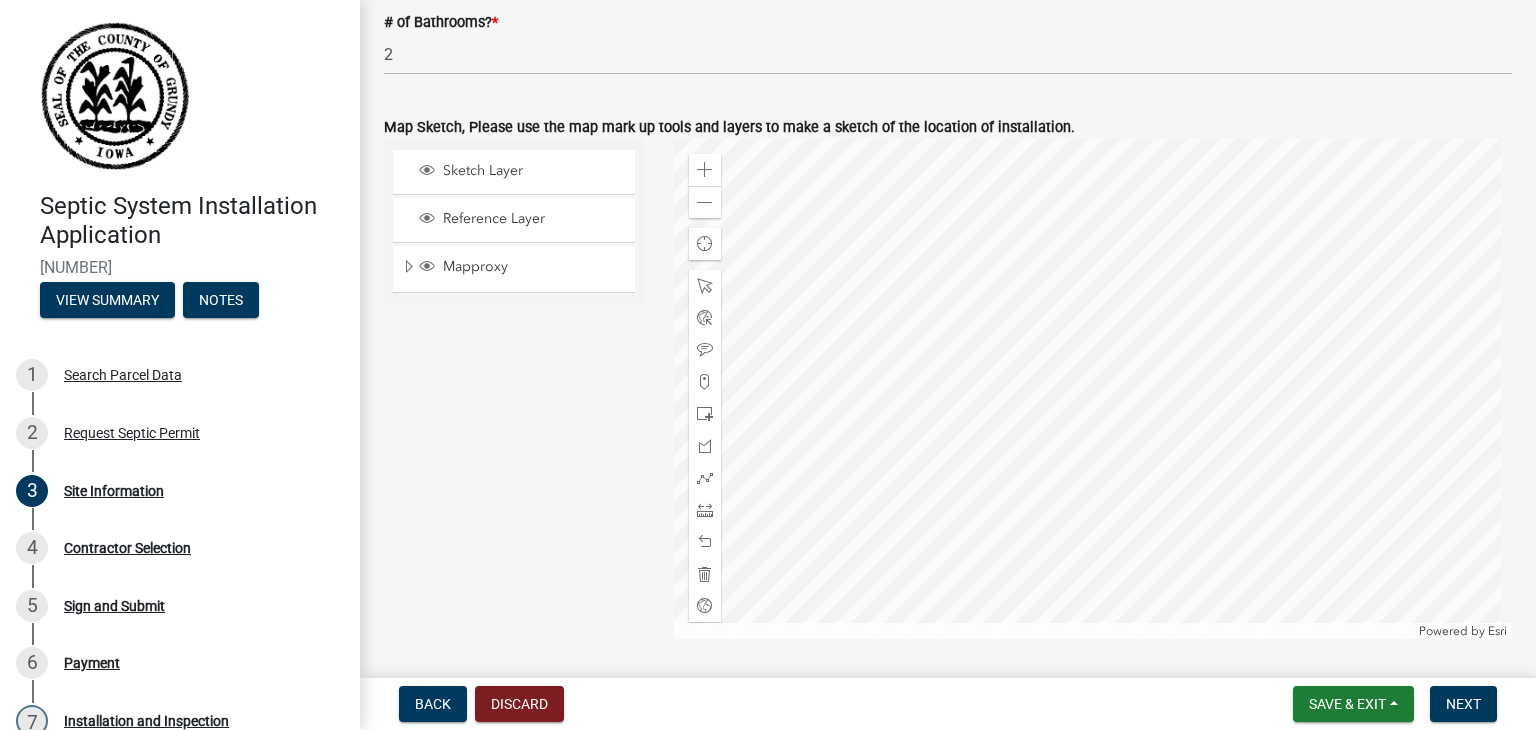 scroll, scrollTop: 494, scrollLeft: 0, axis: vertical 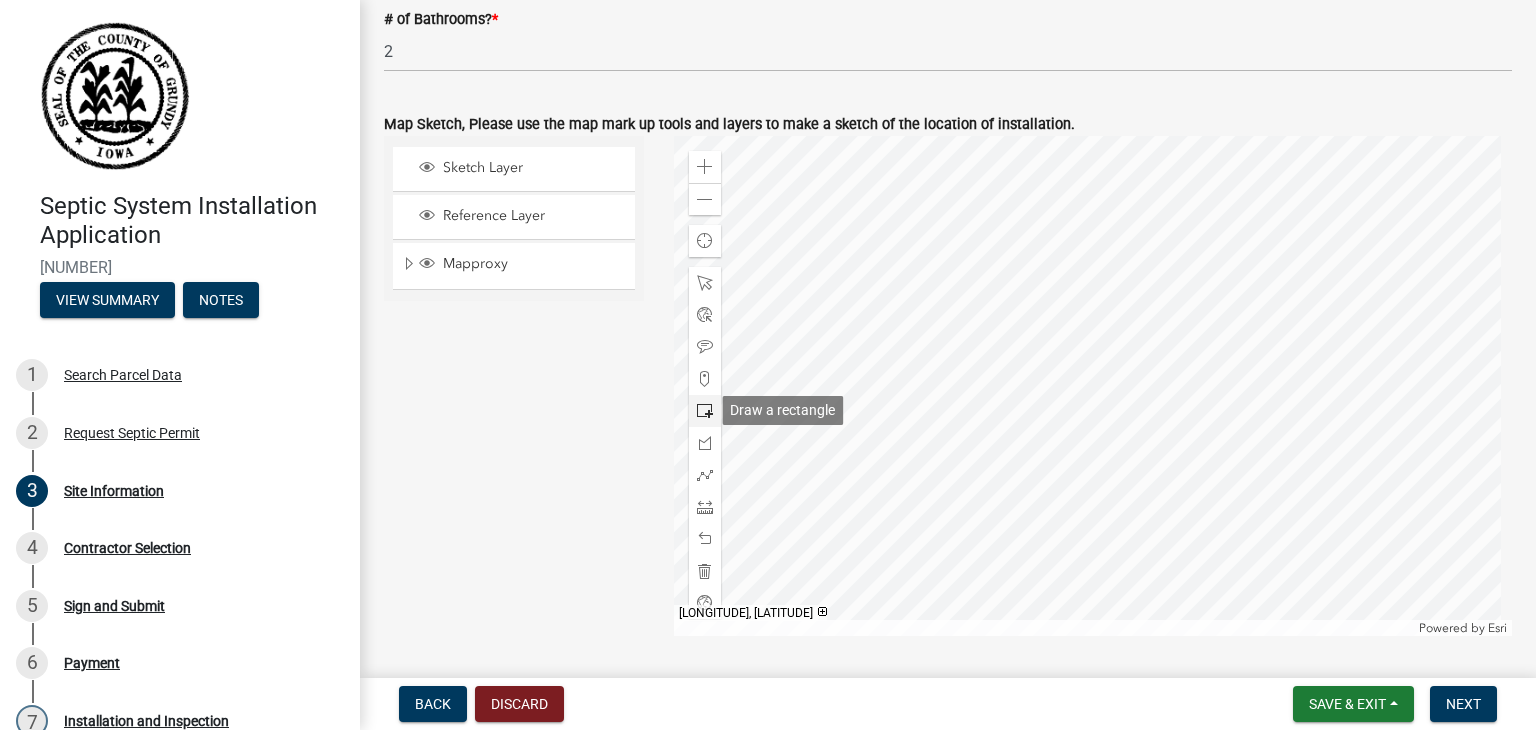 click 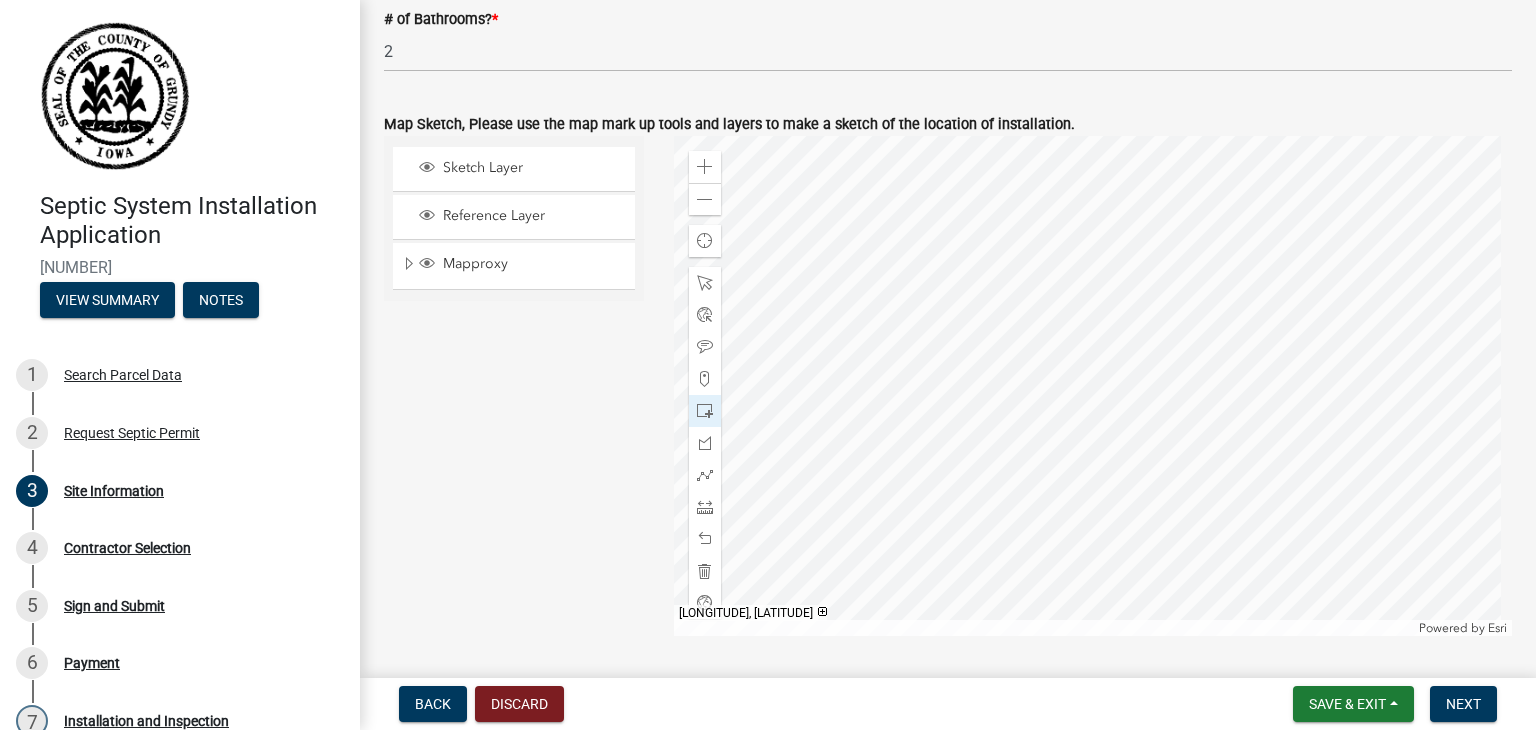 click 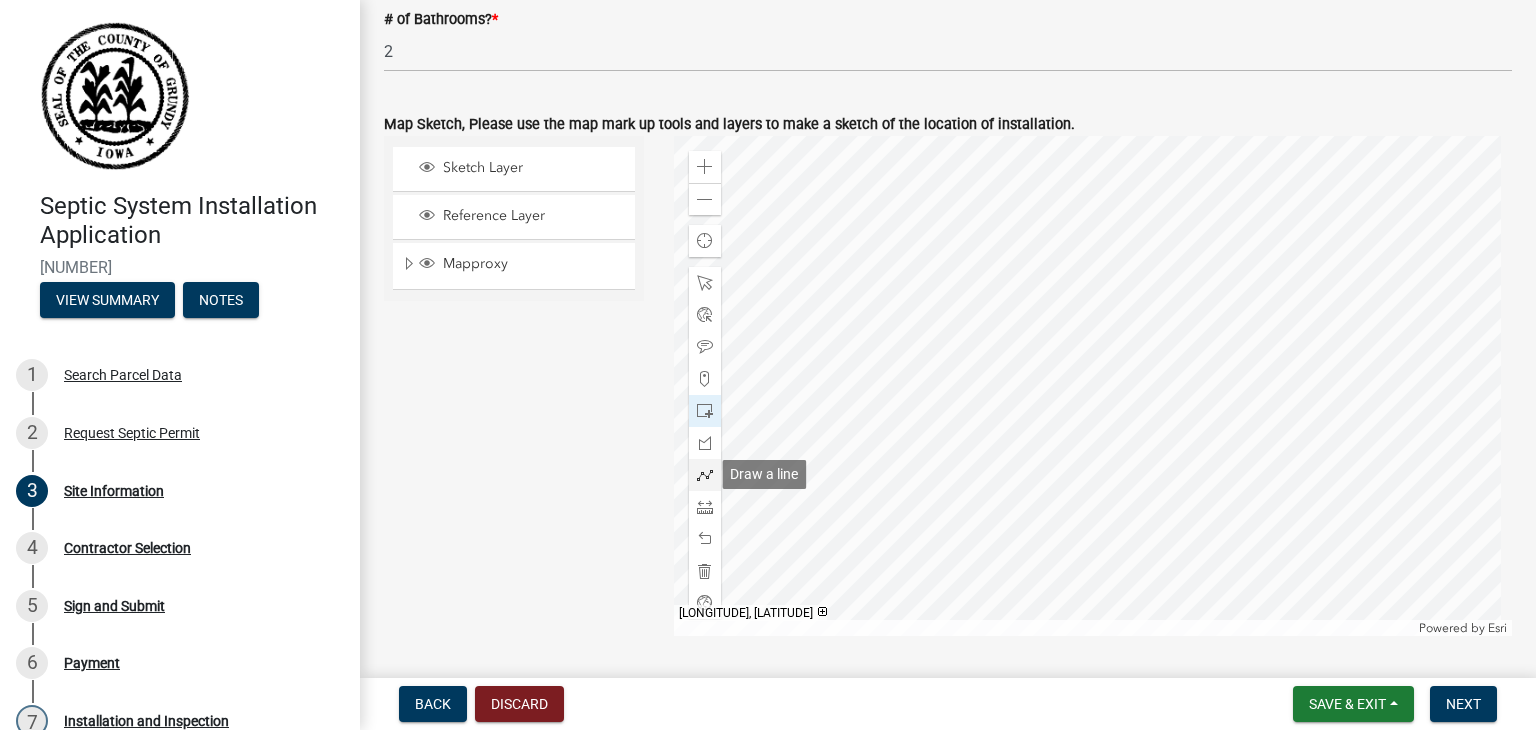 click 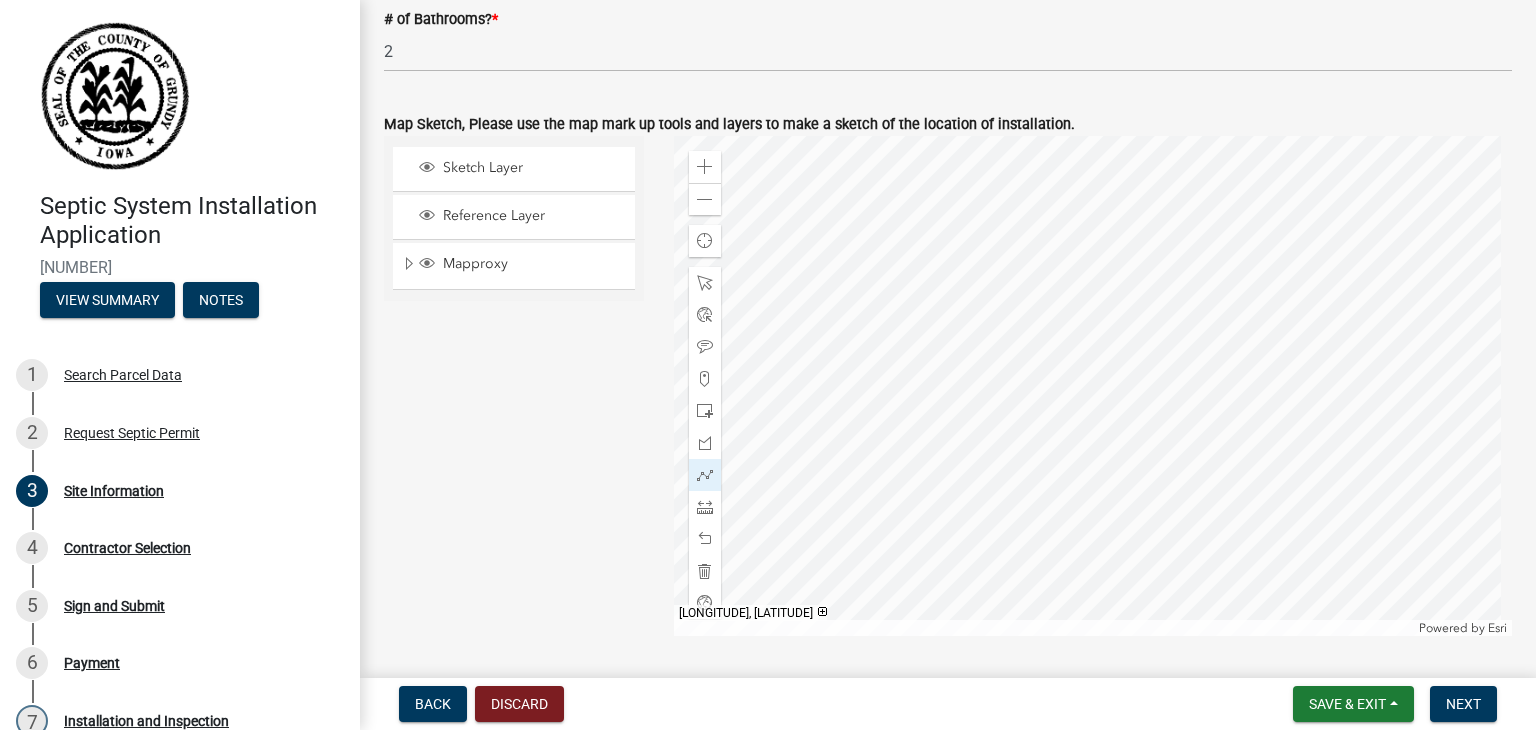 click 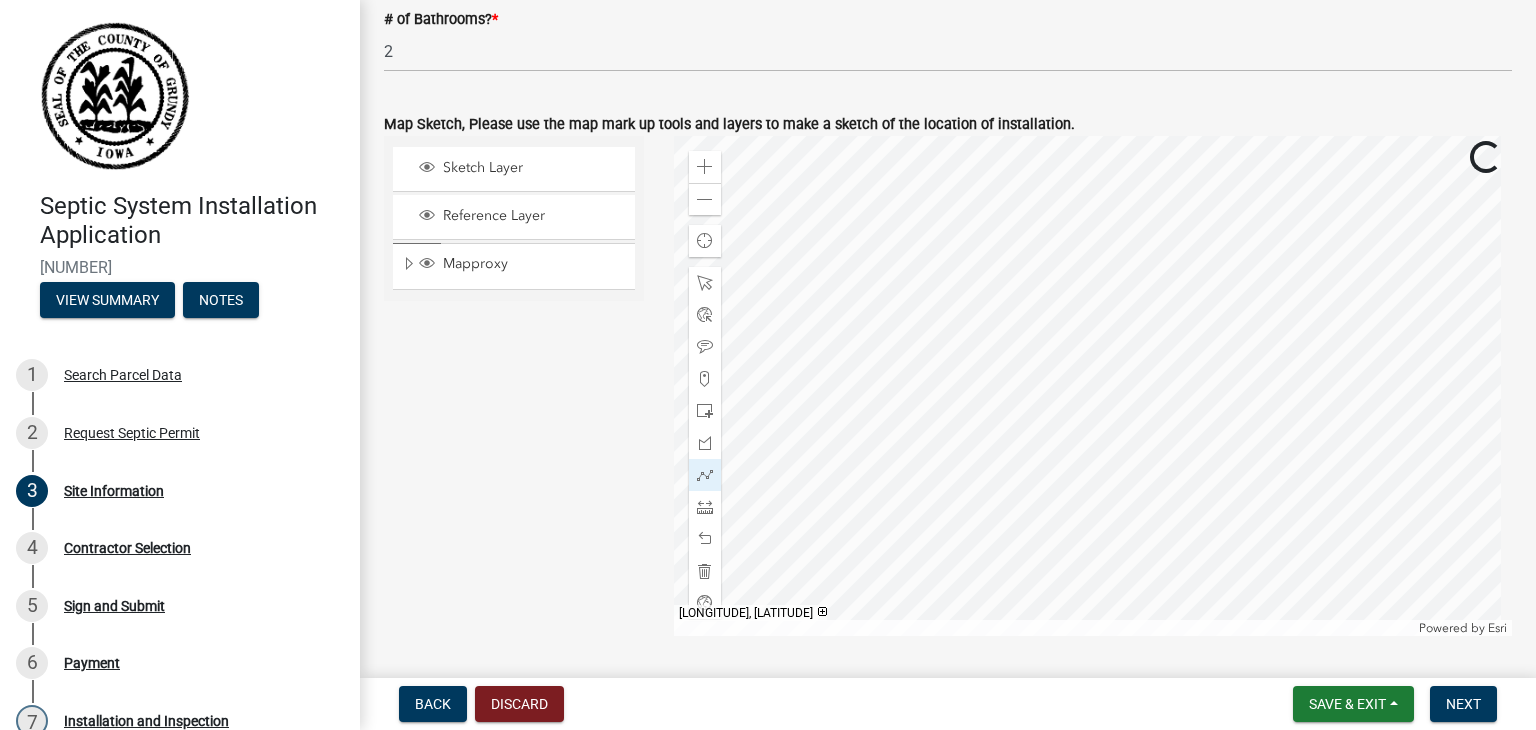 click 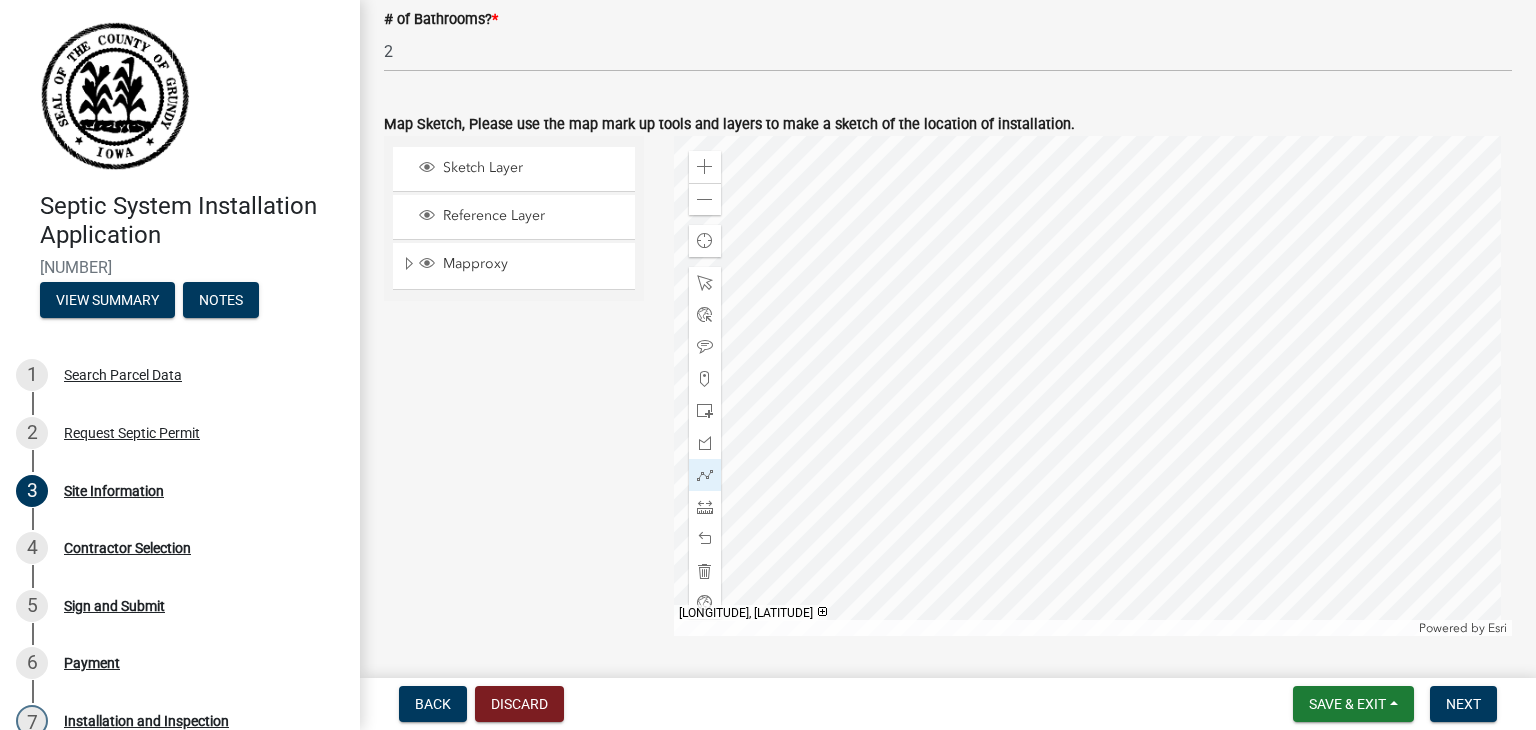click 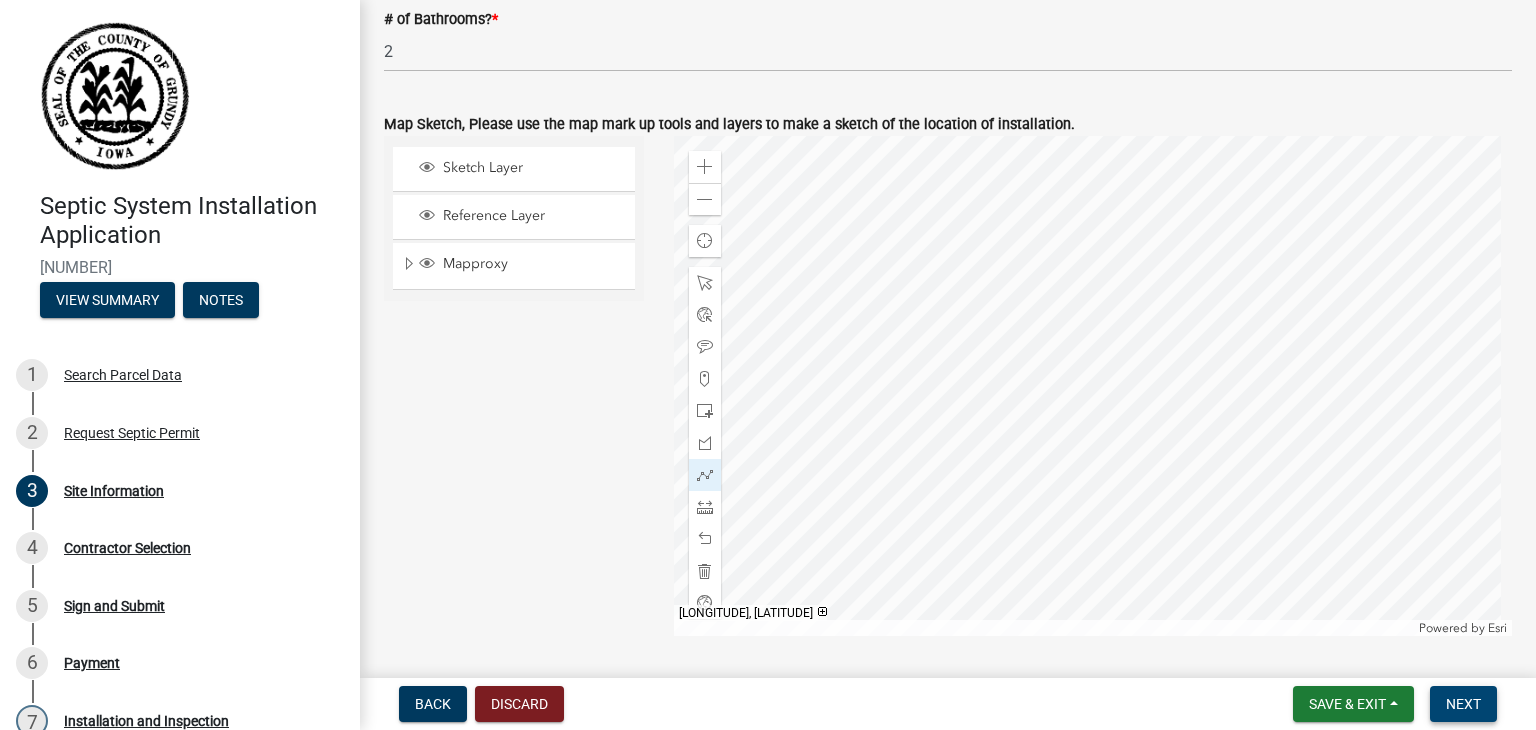 click on "Next" at bounding box center [1463, 704] 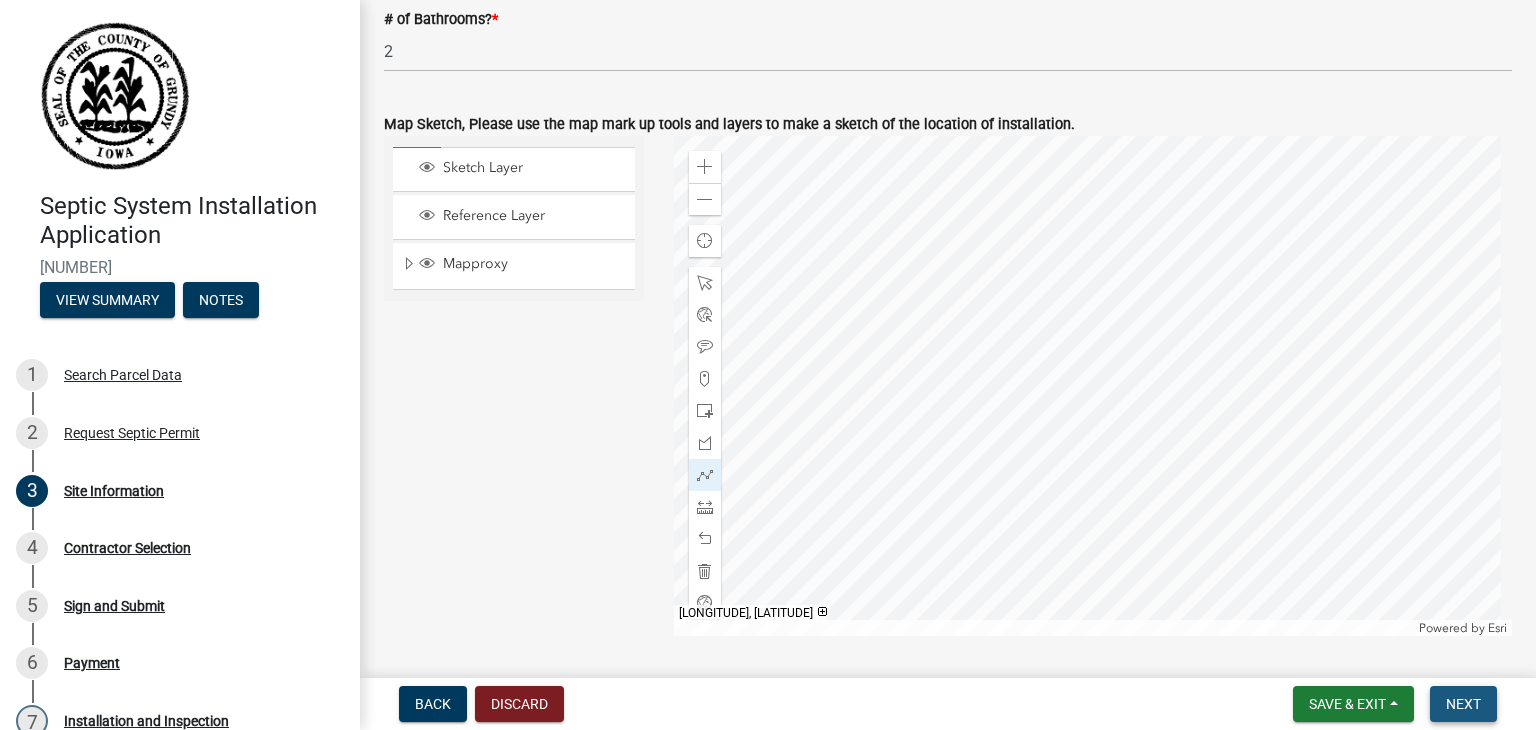 scroll, scrollTop: 0, scrollLeft: 0, axis: both 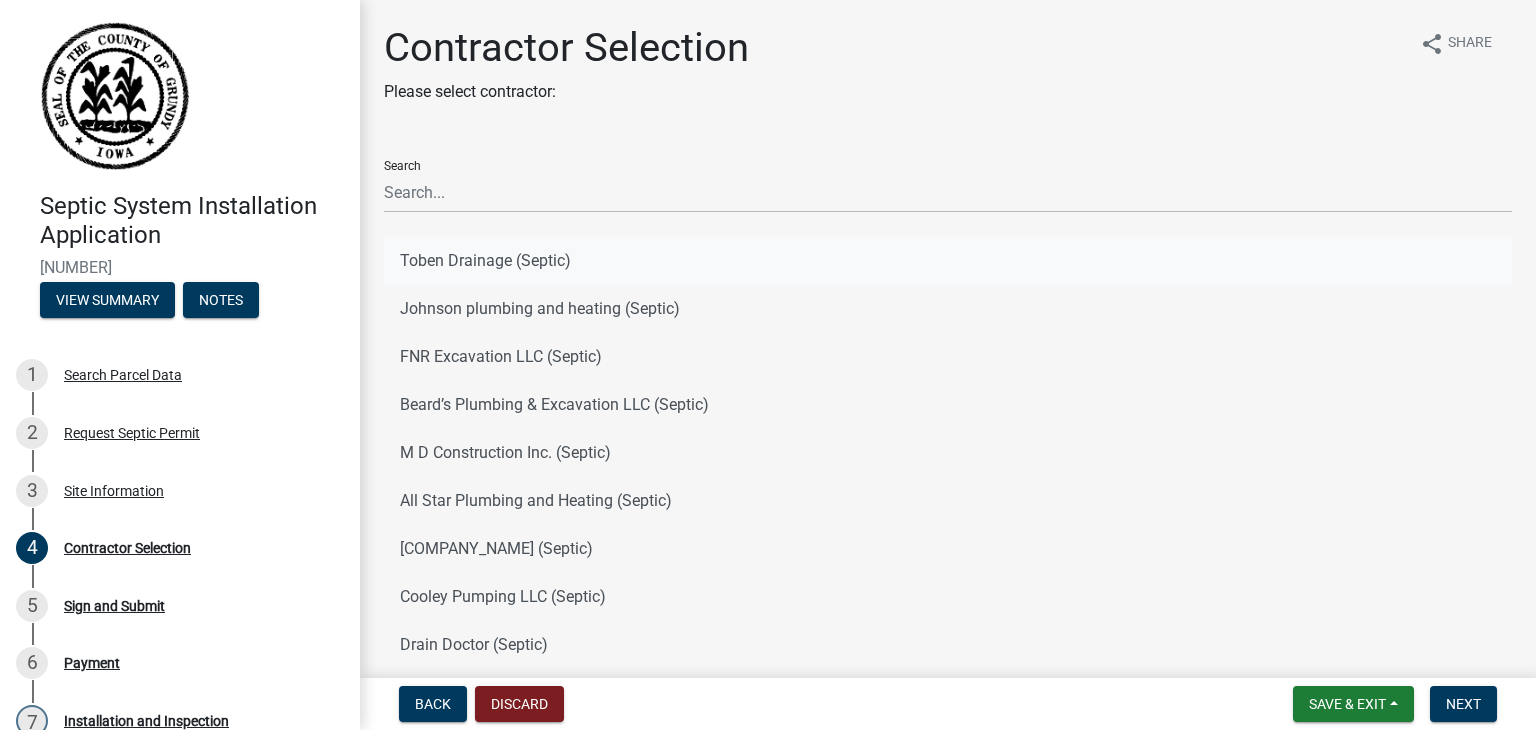 click on "Toben Drainage (Septic)" 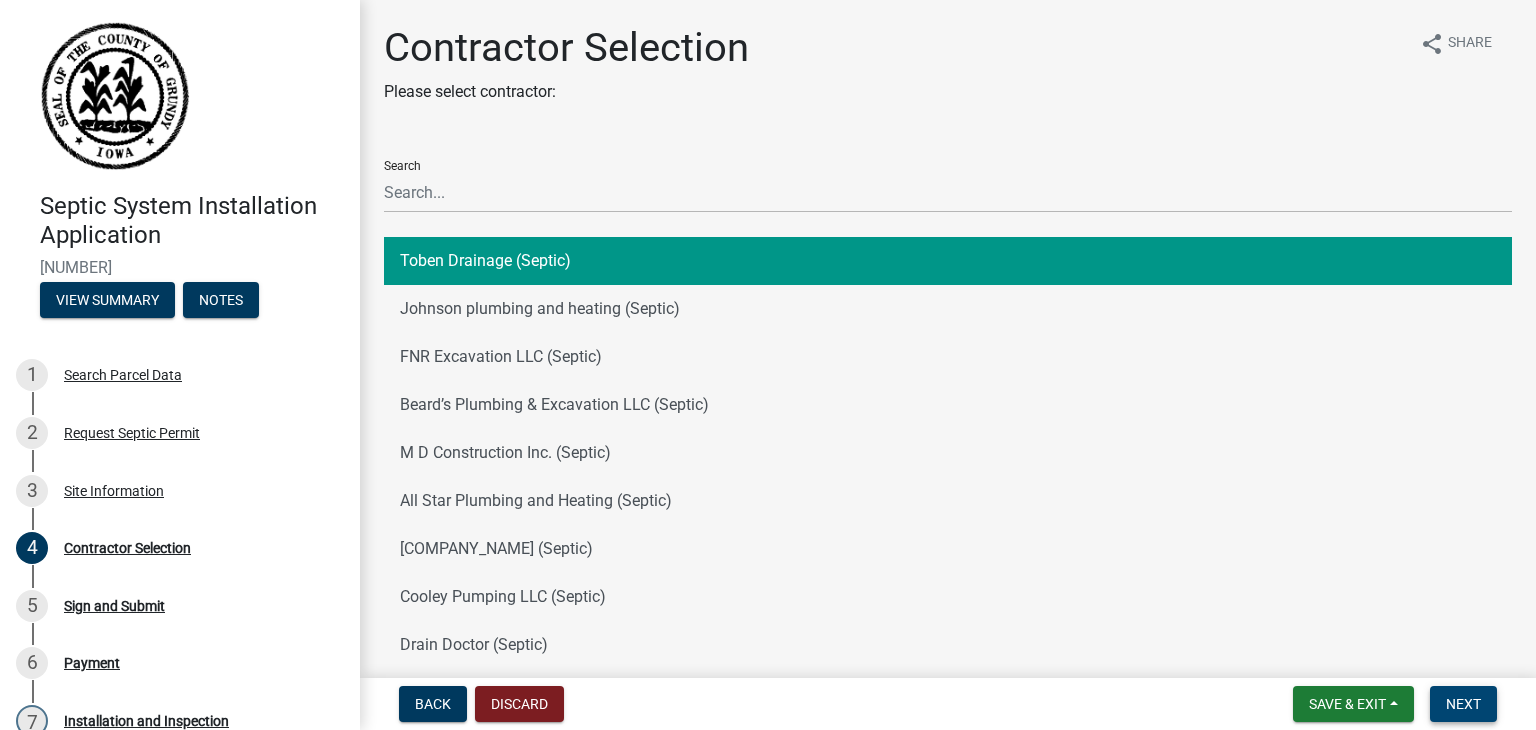 click on "Next" at bounding box center (1463, 704) 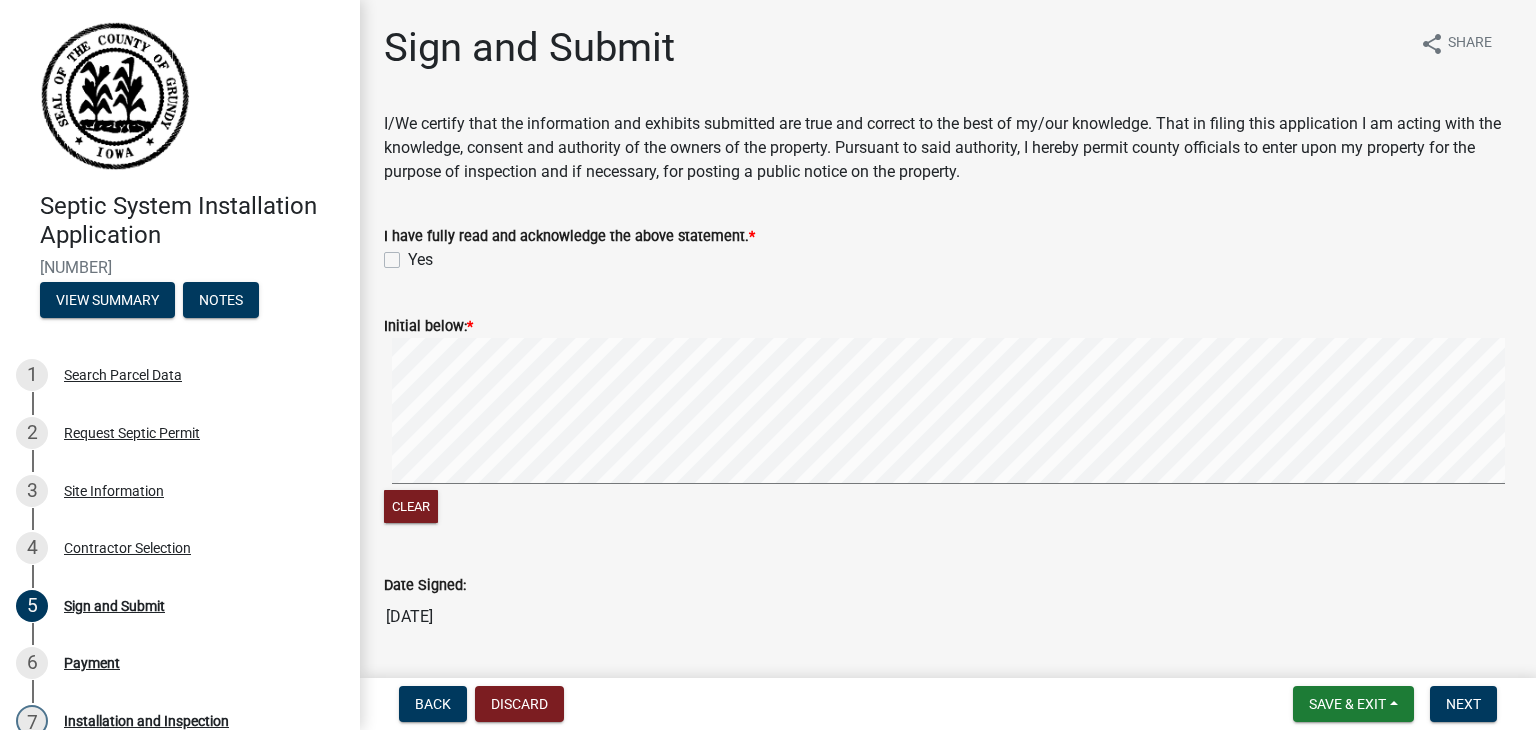click on "Yes" 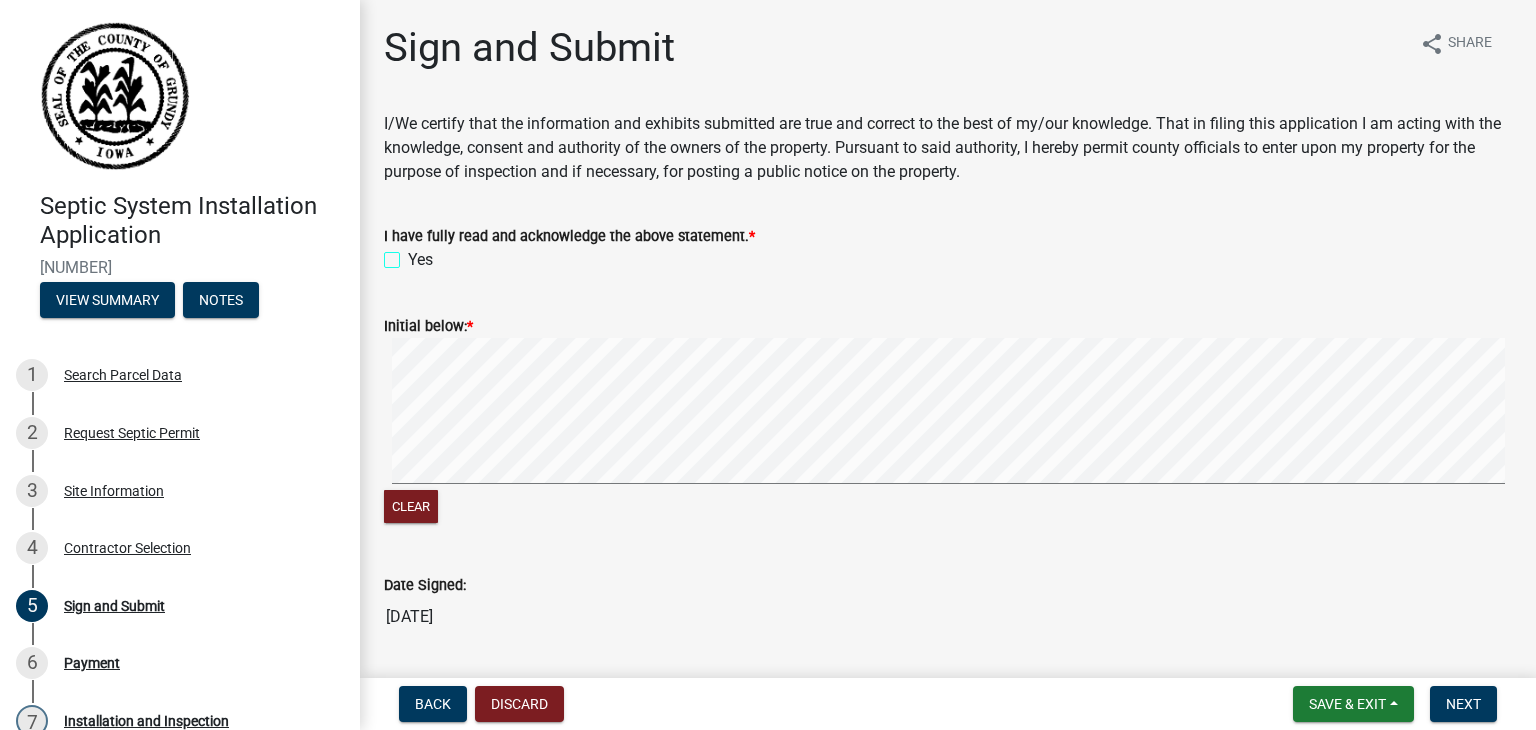 click on "Yes" at bounding box center (414, 254) 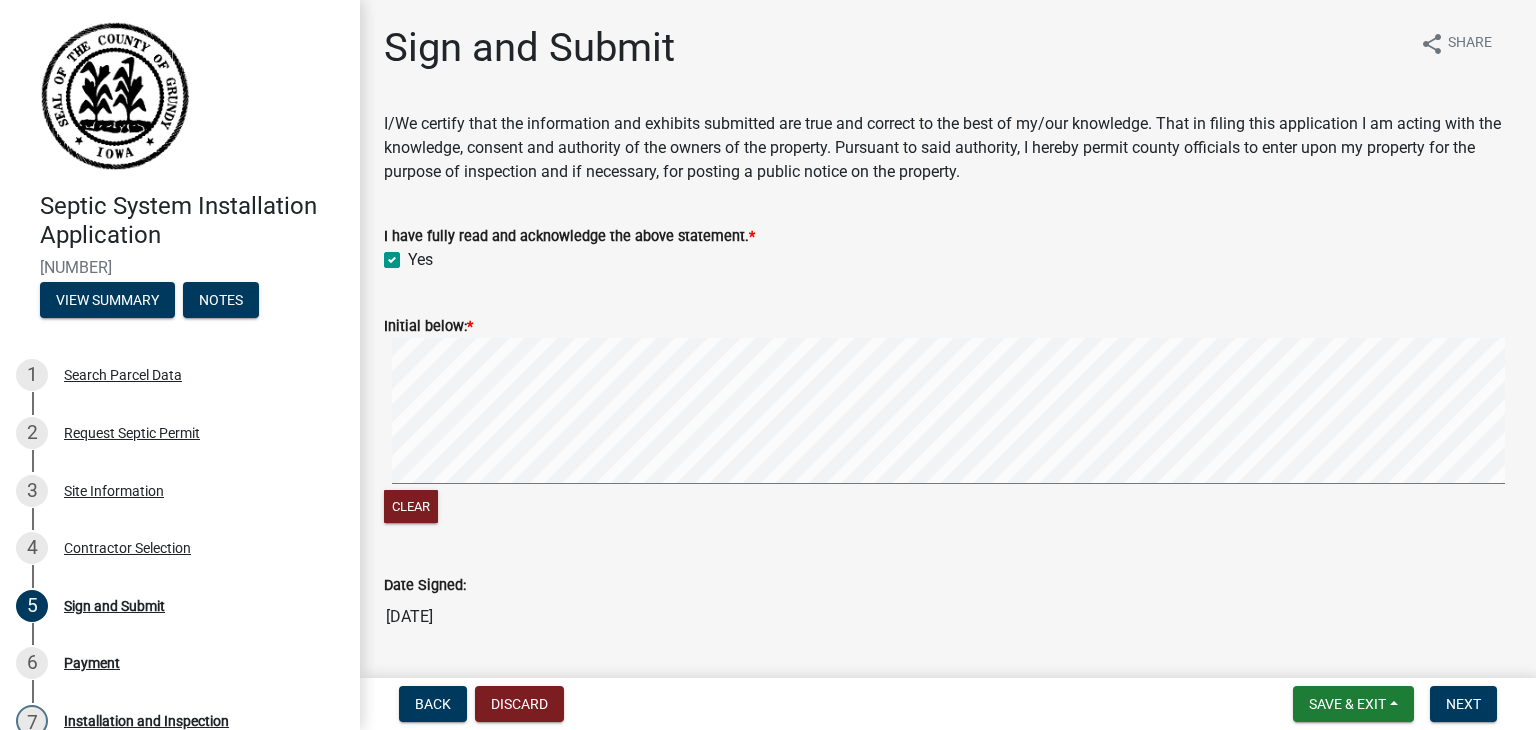 checkbox on "true" 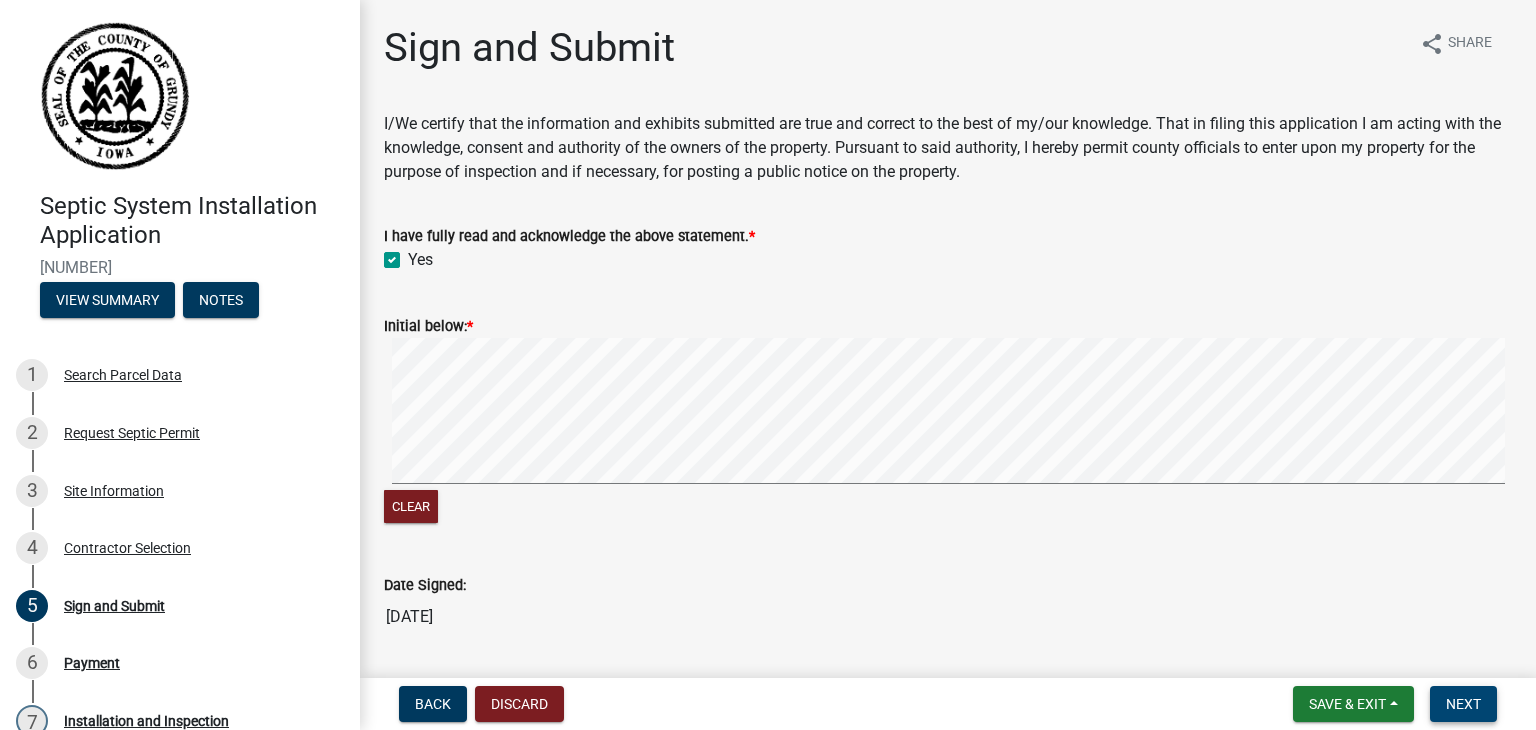 click on "Next" at bounding box center [1463, 704] 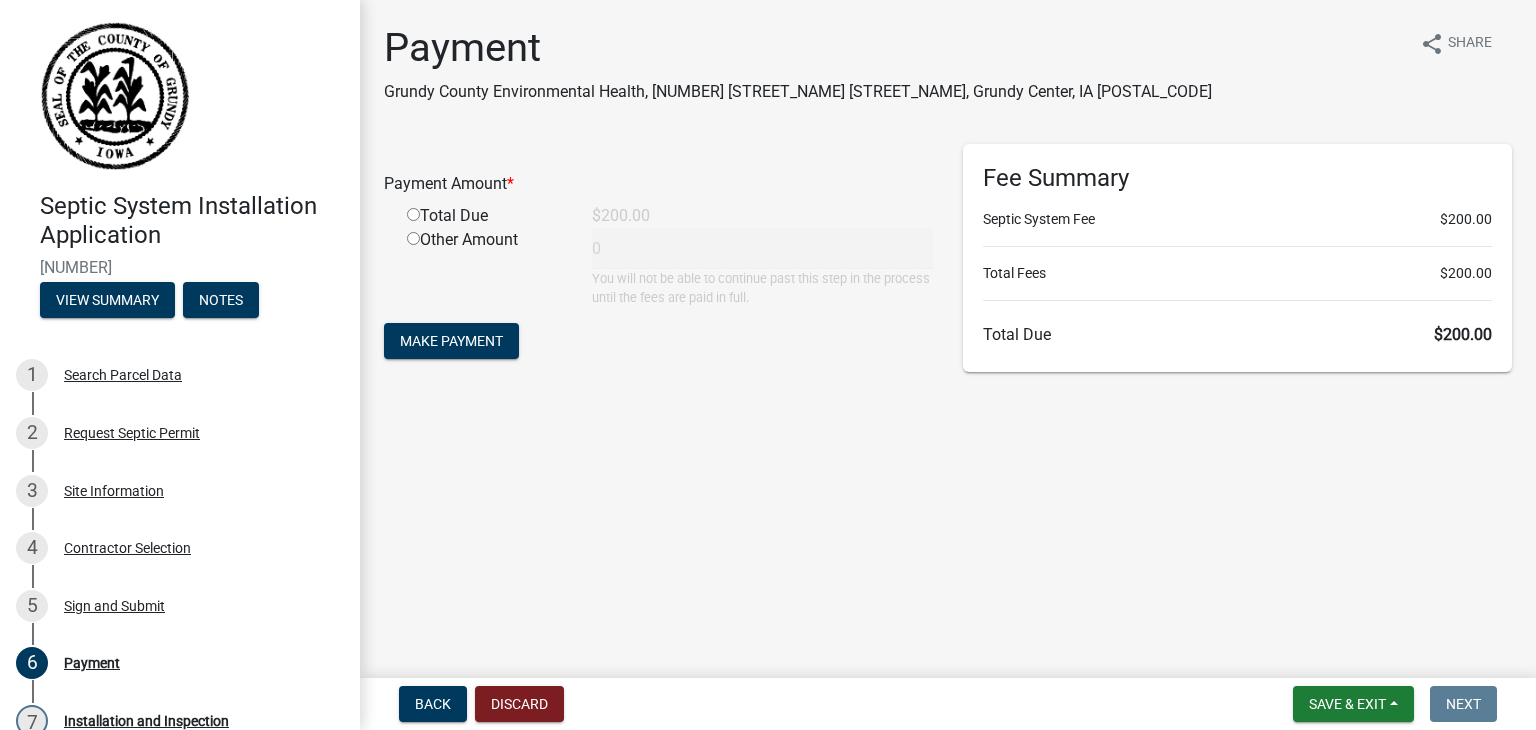 click 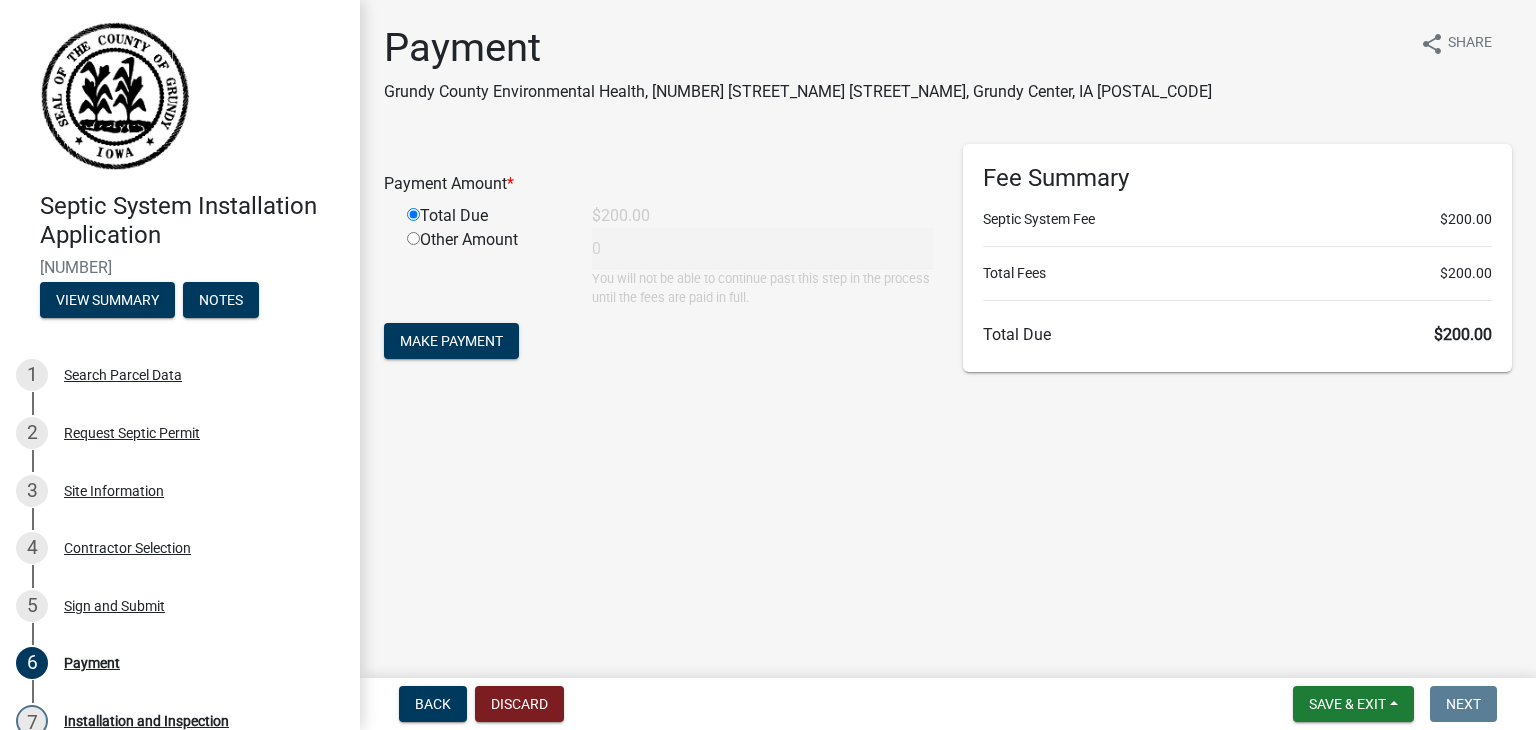 type on "200" 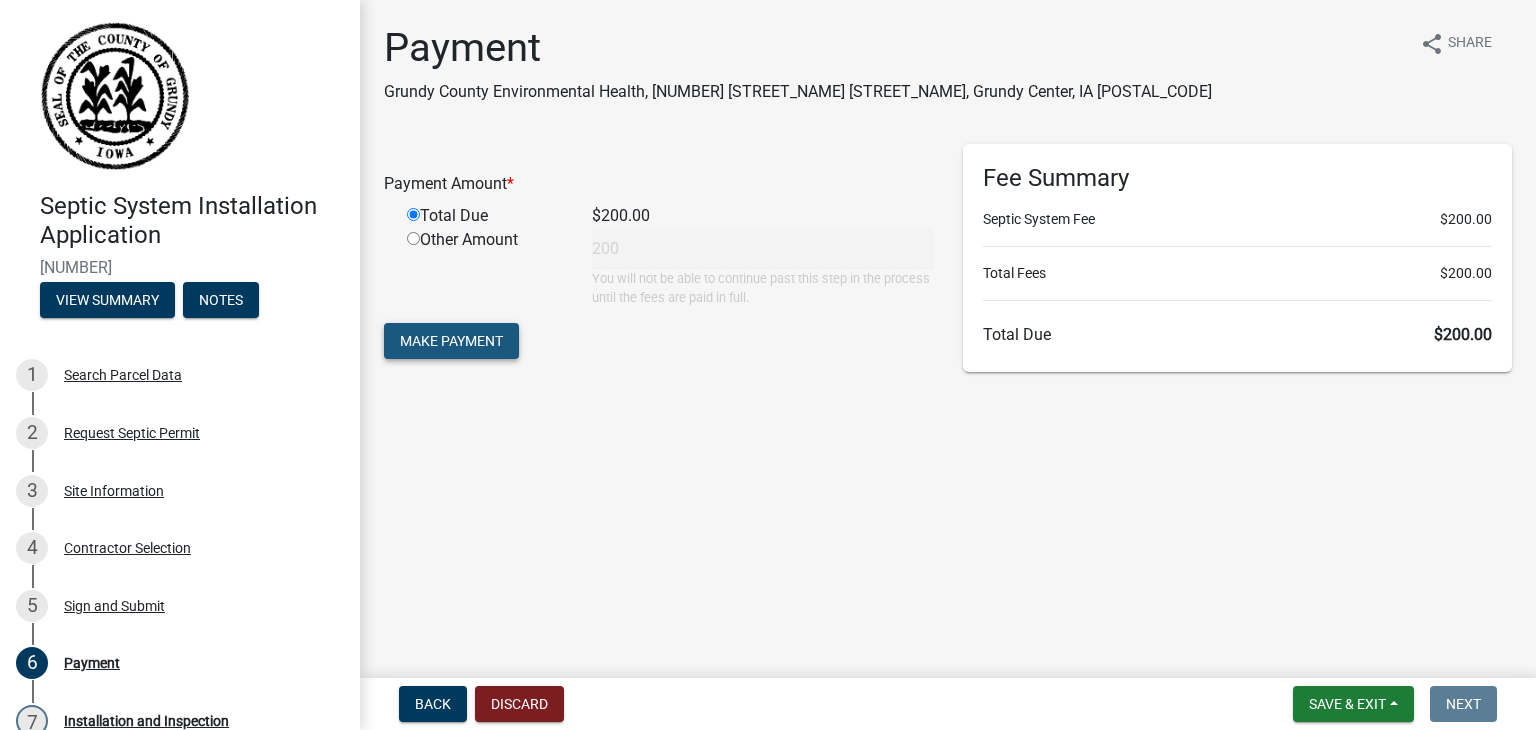 click on "Make Payment" 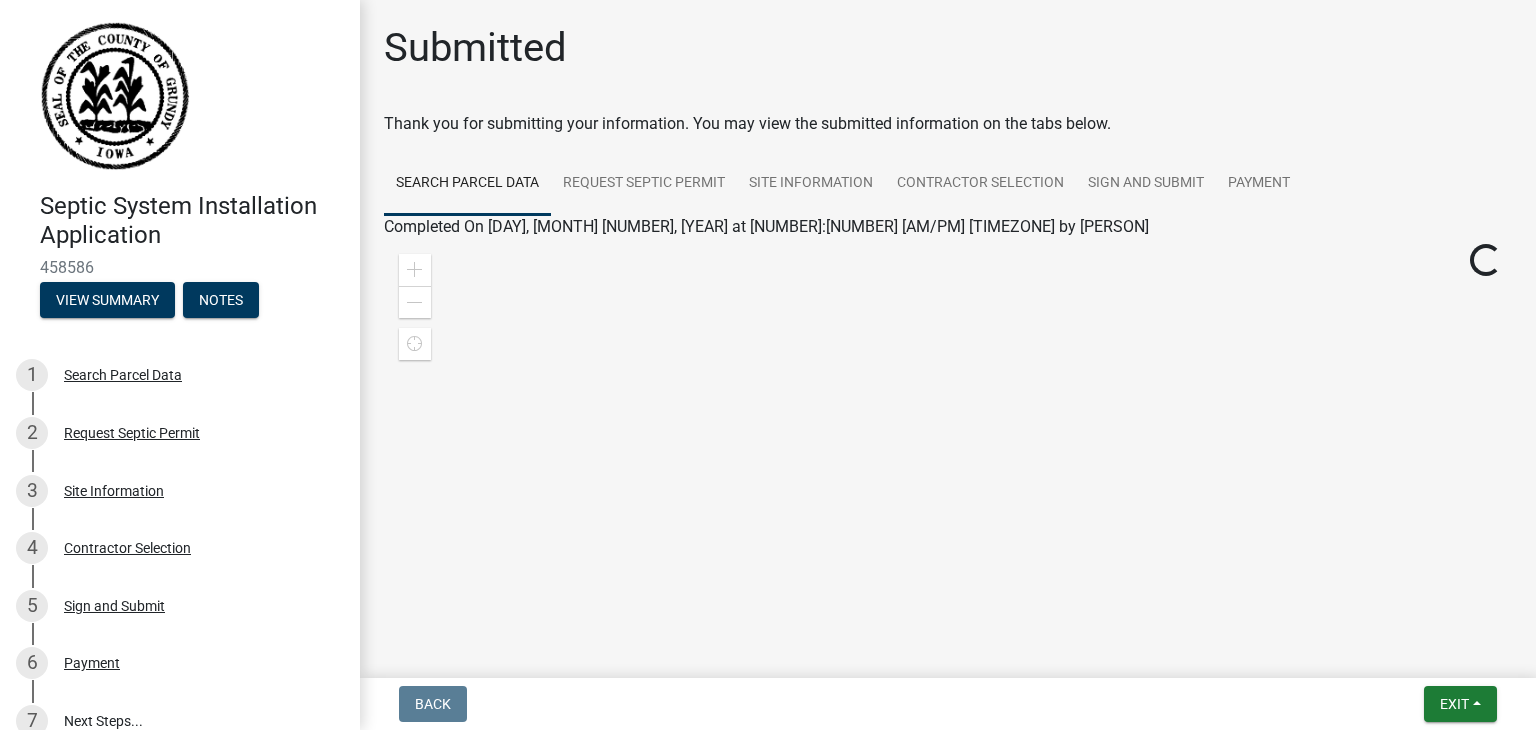 scroll, scrollTop: 0, scrollLeft: 0, axis: both 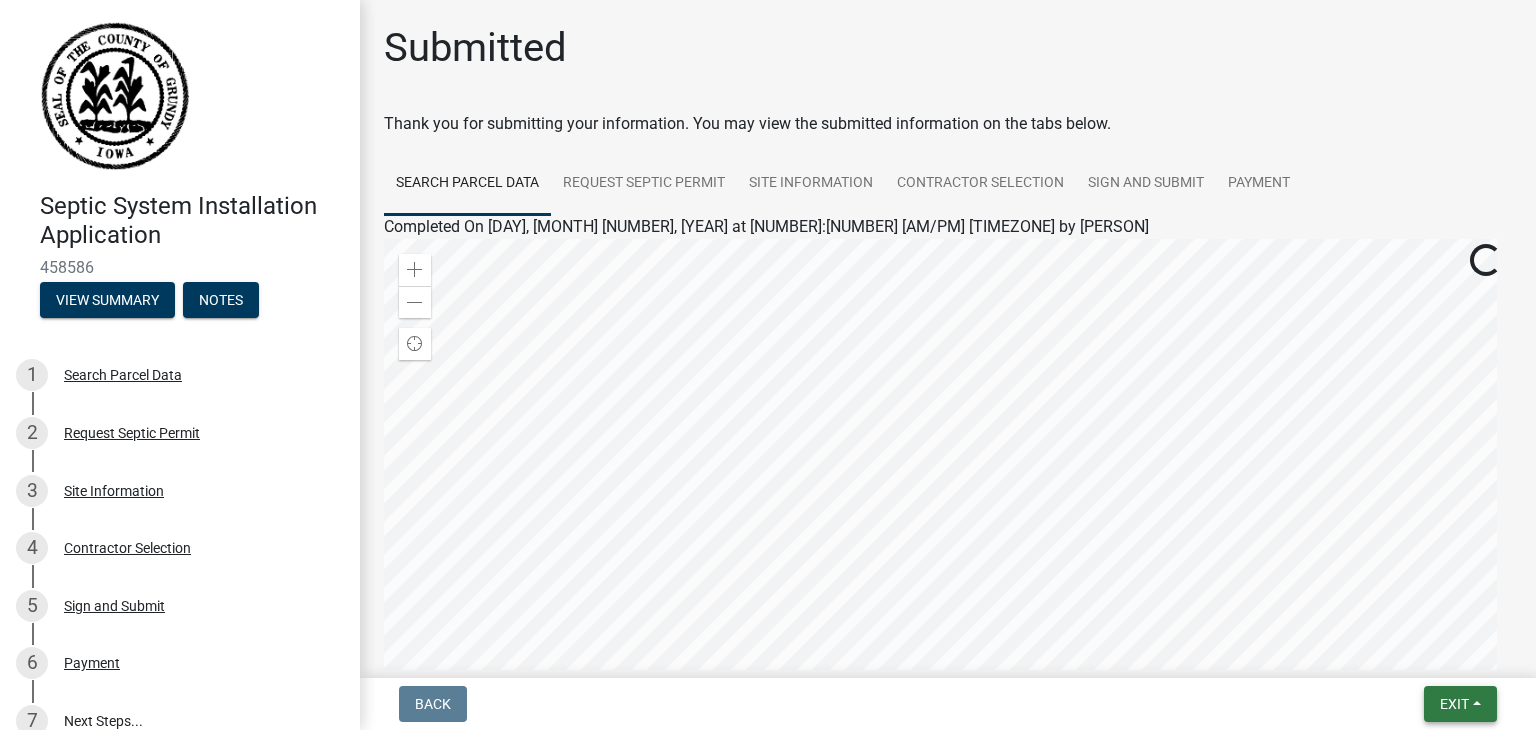 click on "Exit" at bounding box center [1460, 704] 